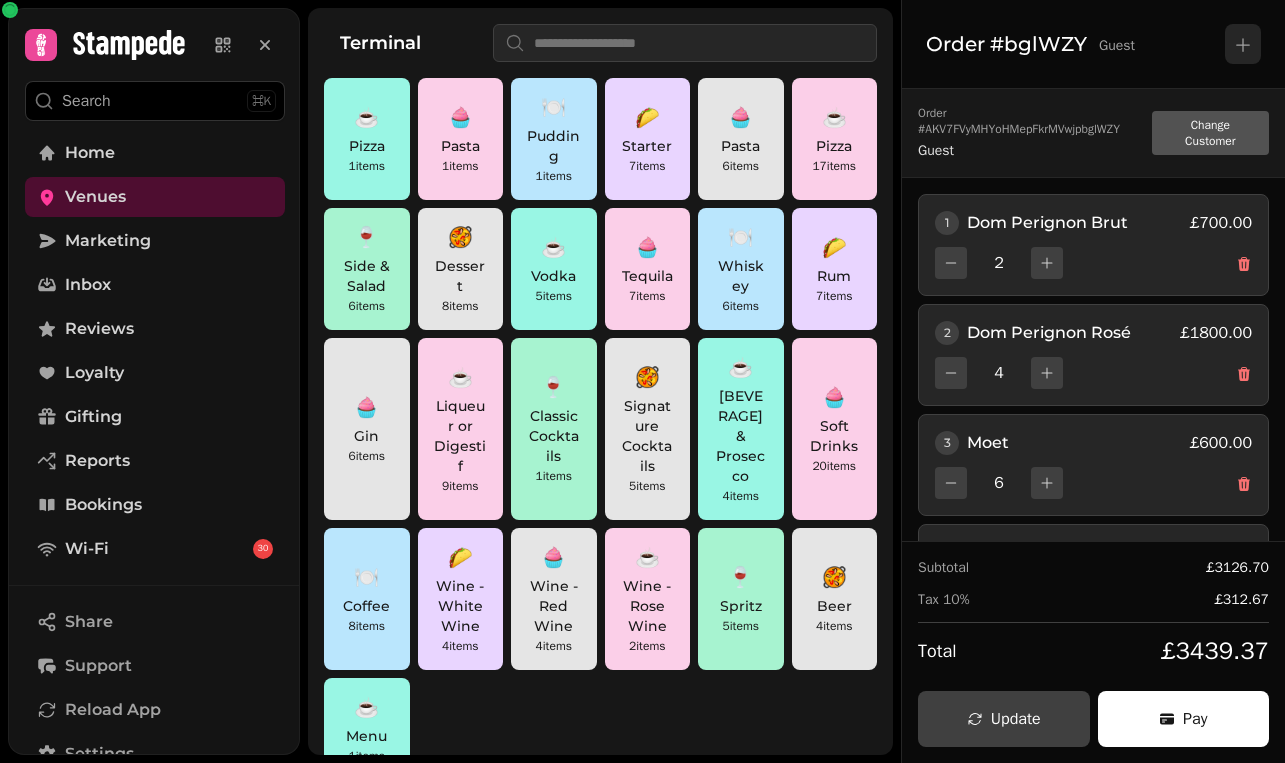 scroll, scrollTop: 0, scrollLeft: 0, axis: both 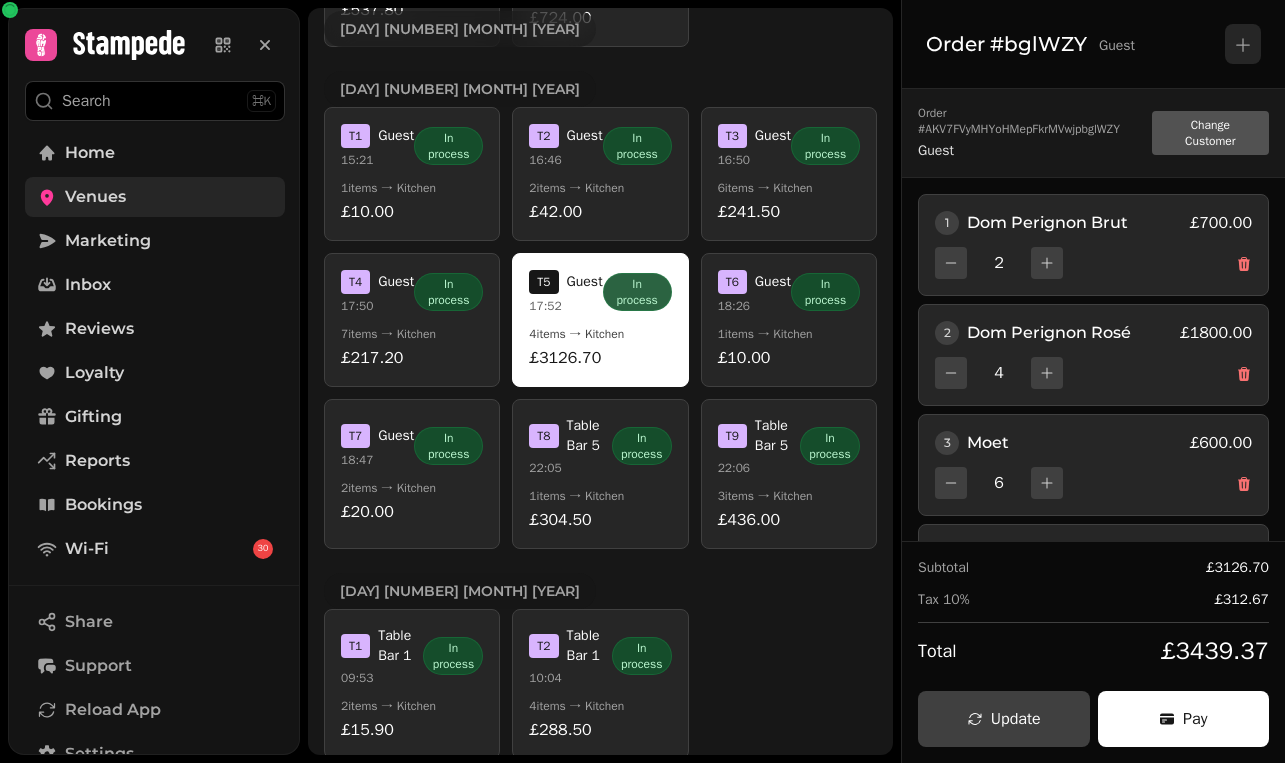 click on "Venues" at bounding box center (155, 197) 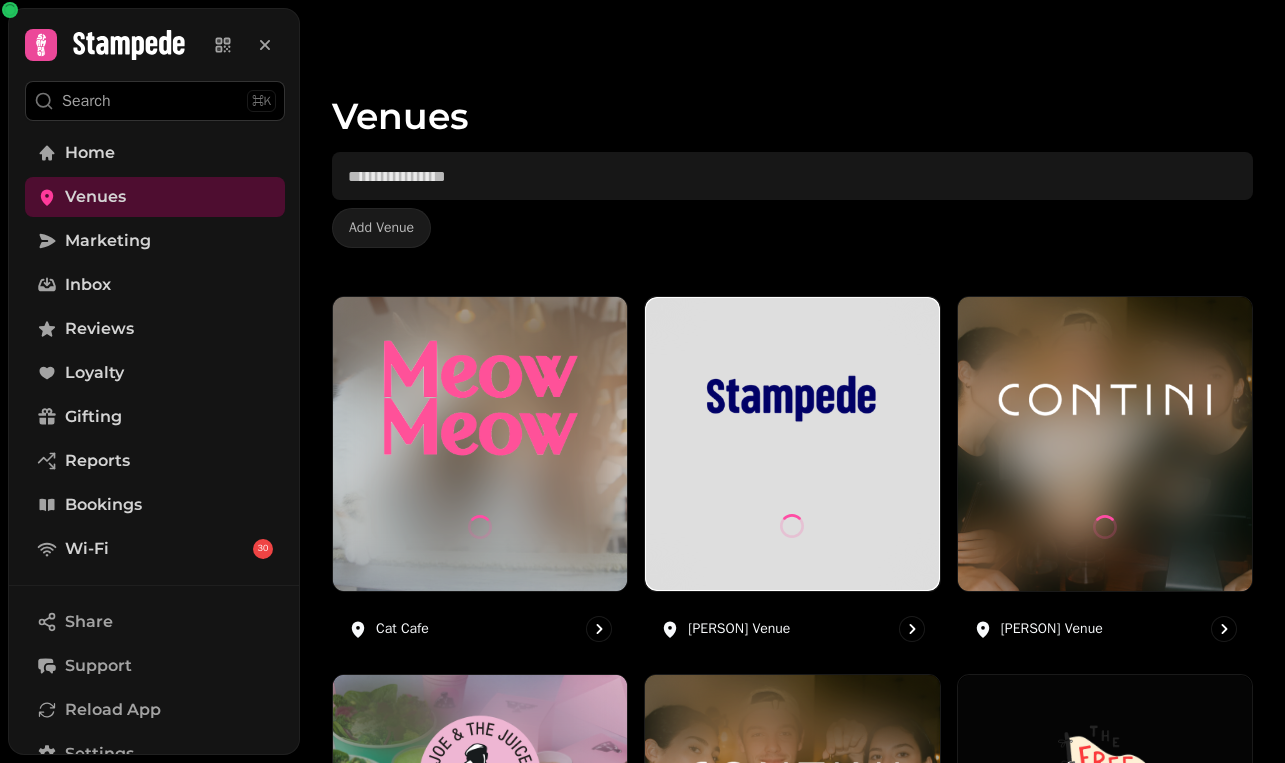 scroll, scrollTop: 1078, scrollLeft: 0, axis: vertical 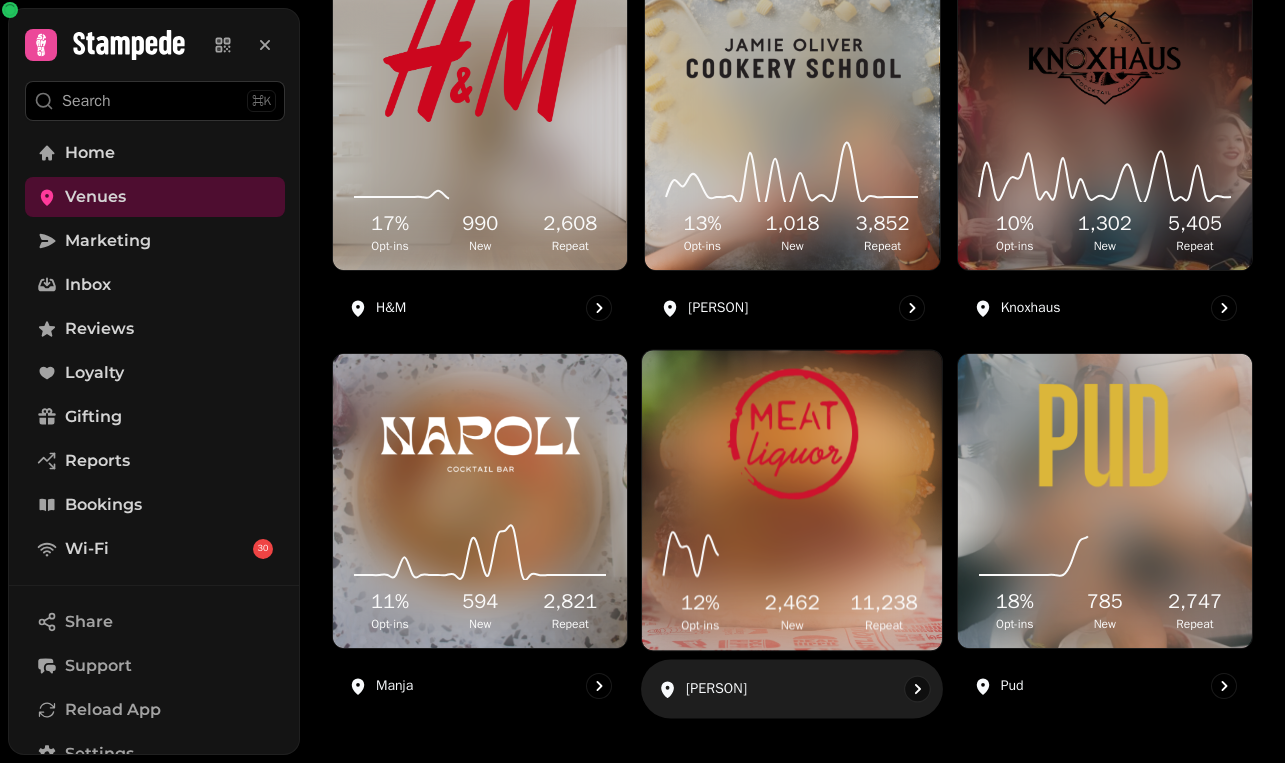 click at bounding box center [792, 434] 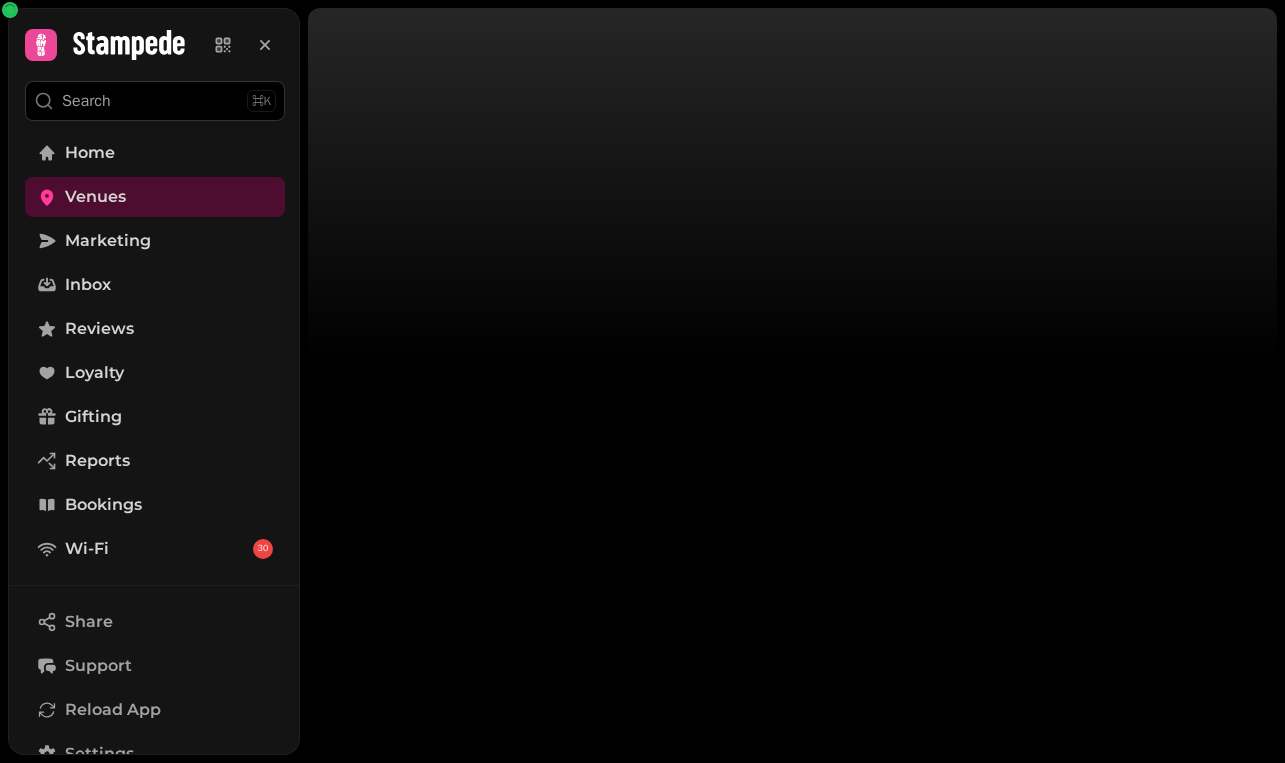 scroll, scrollTop: 0, scrollLeft: 0, axis: both 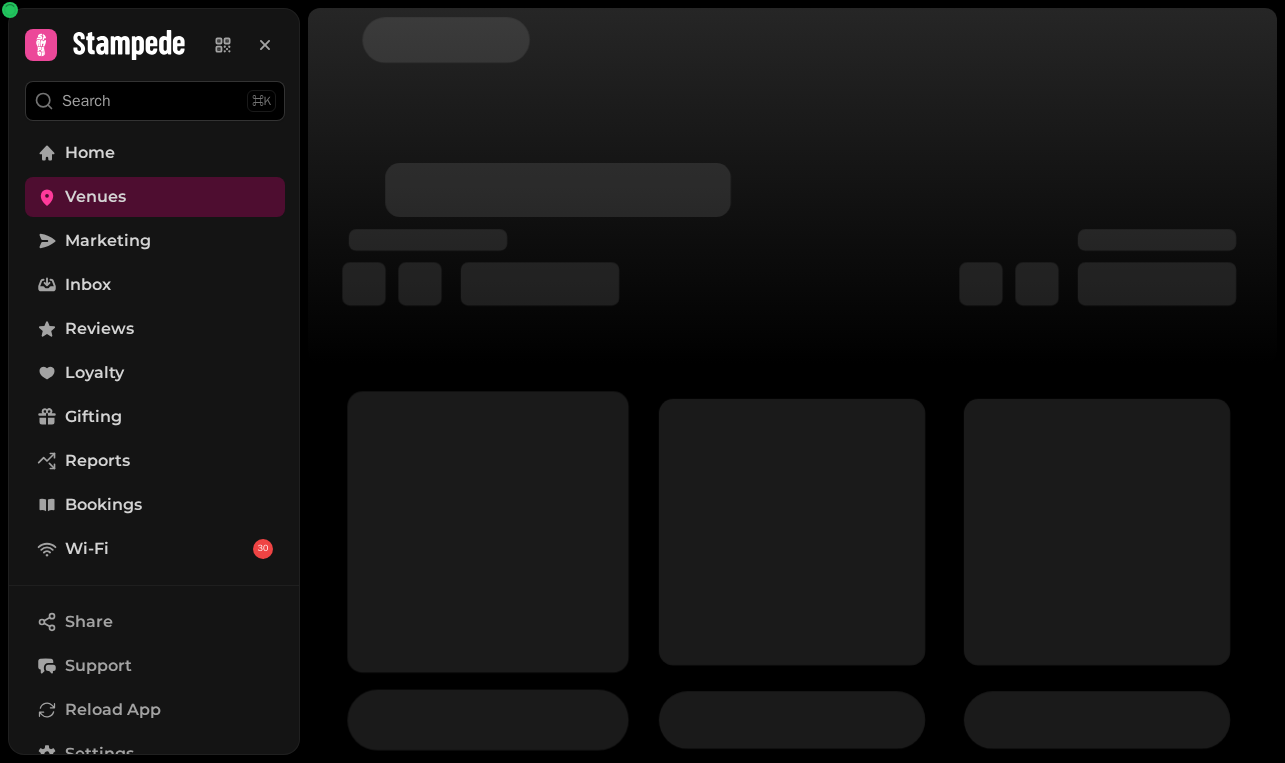 click at bounding box center (792, 532) 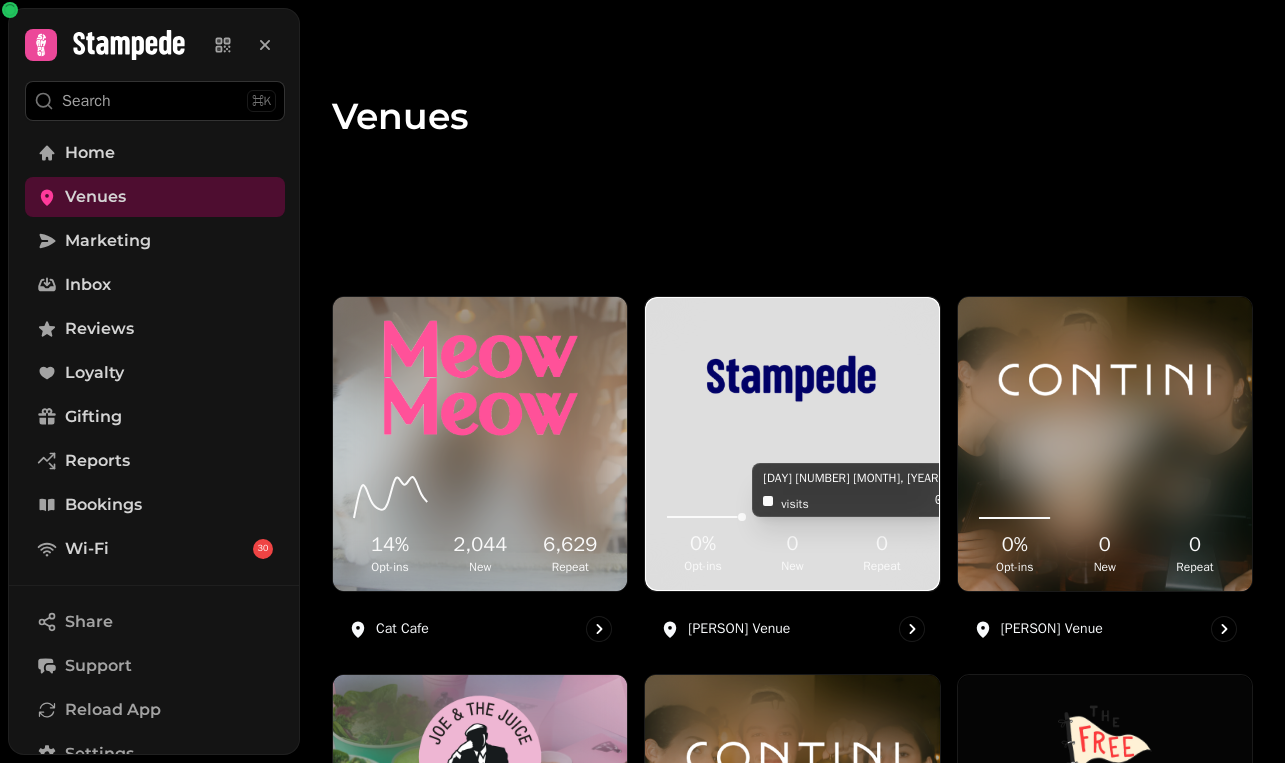 scroll, scrollTop: 1078, scrollLeft: 0, axis: vertical 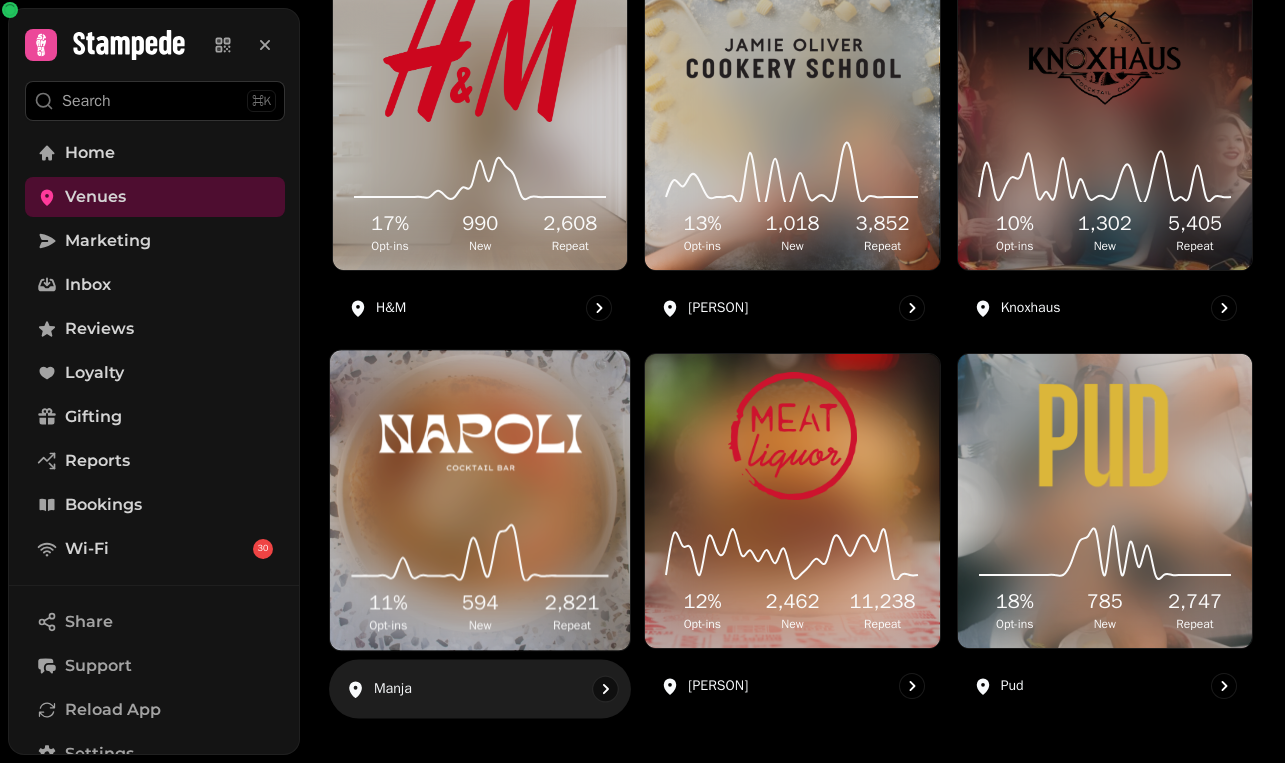 click at bounding box center (480, 434) 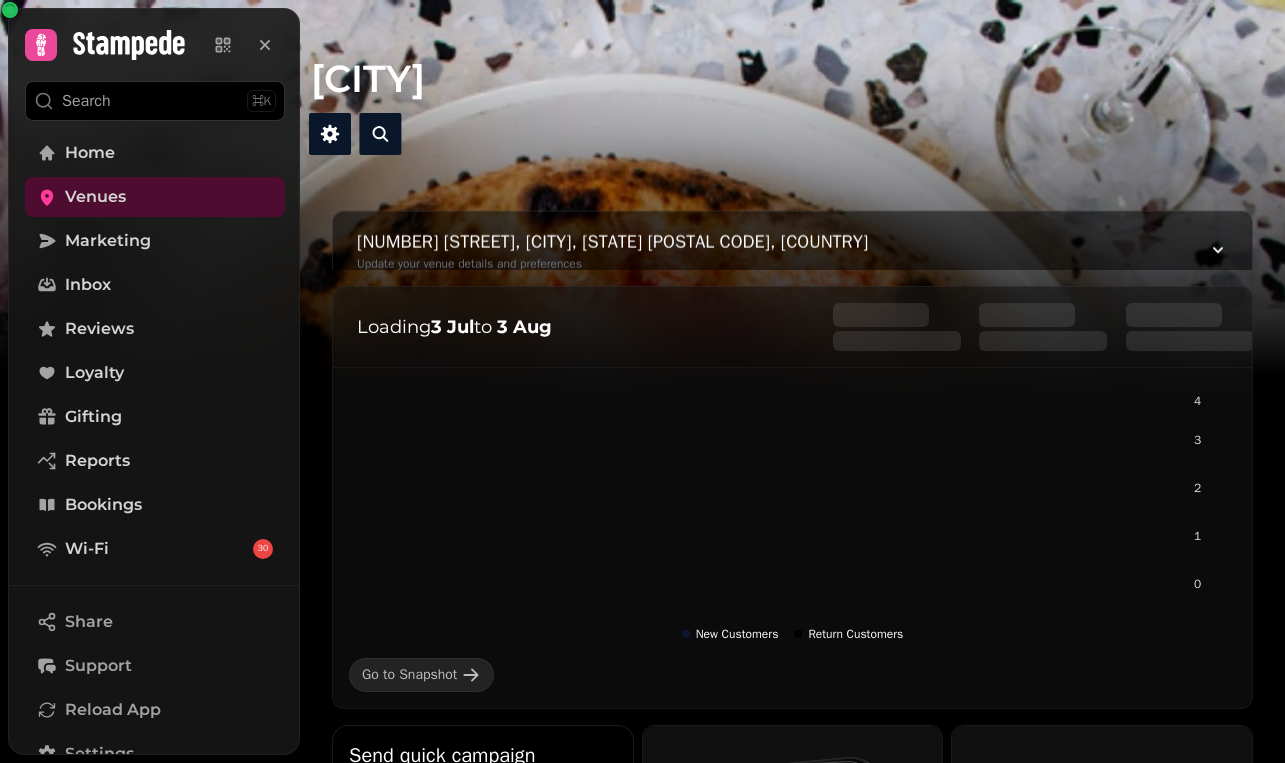 scroll, scrollTop: 0, scrollLeft: 0, axis: both 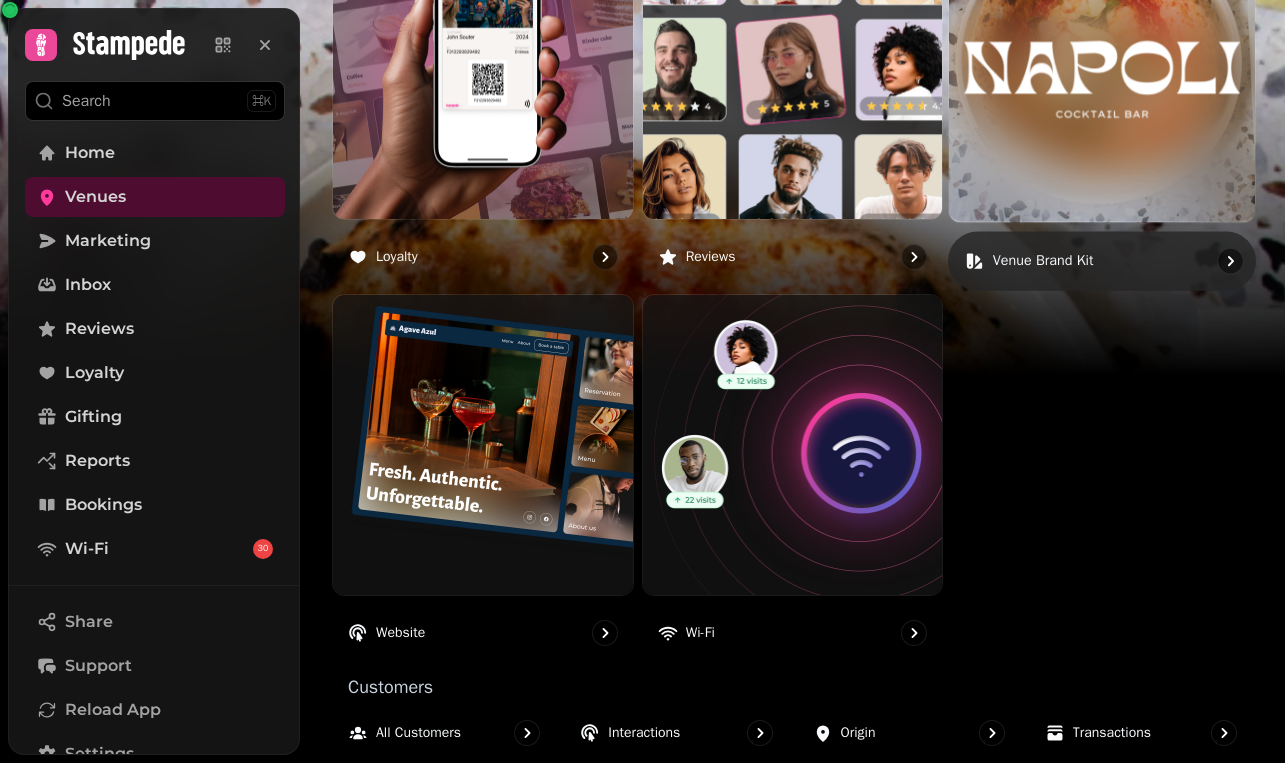 click at bounding box center (1102, 69) 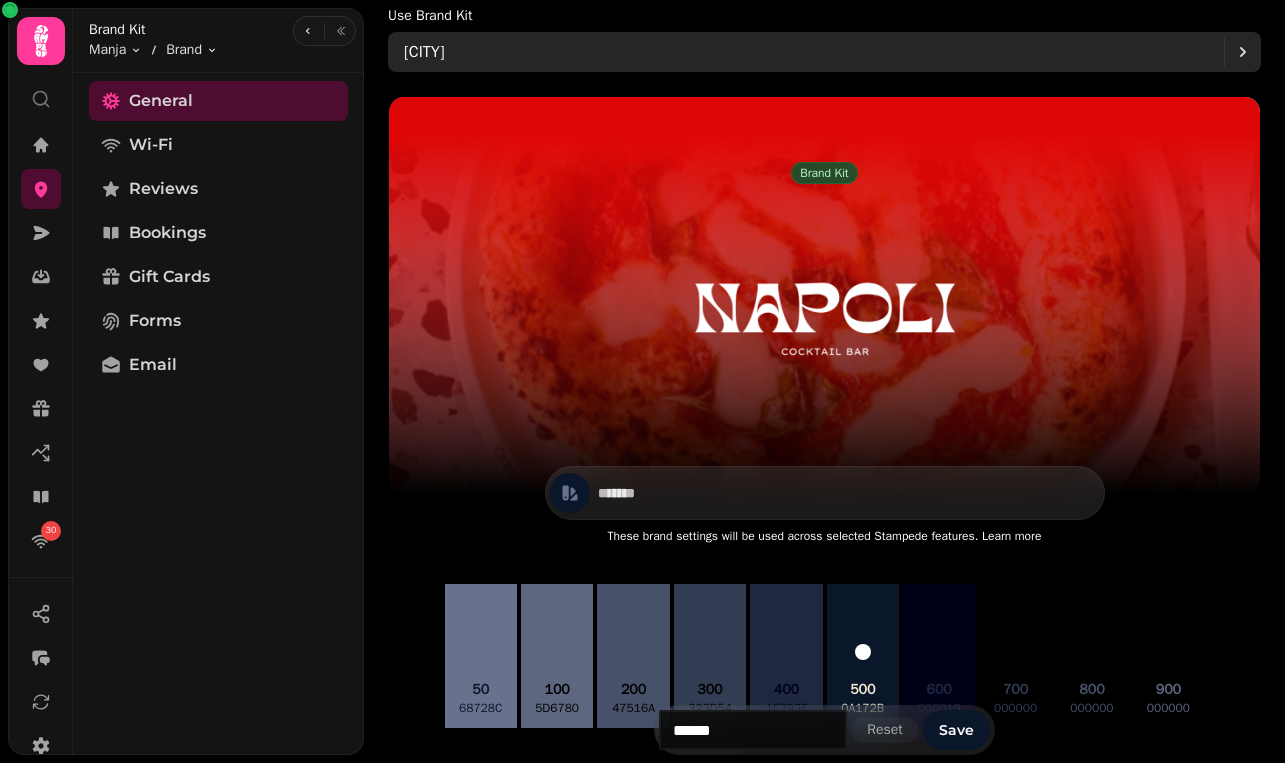 click on "[CITY]" at bounding box center [814, 52] 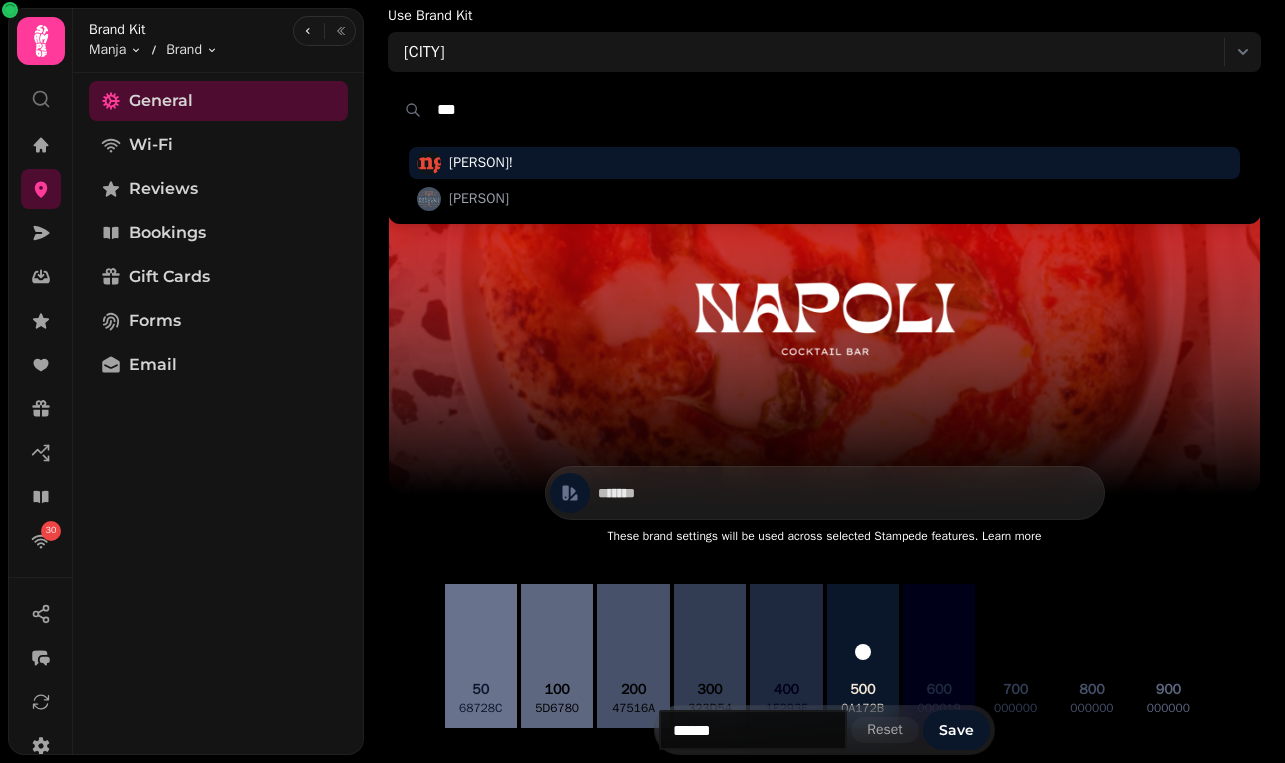 type on "***" 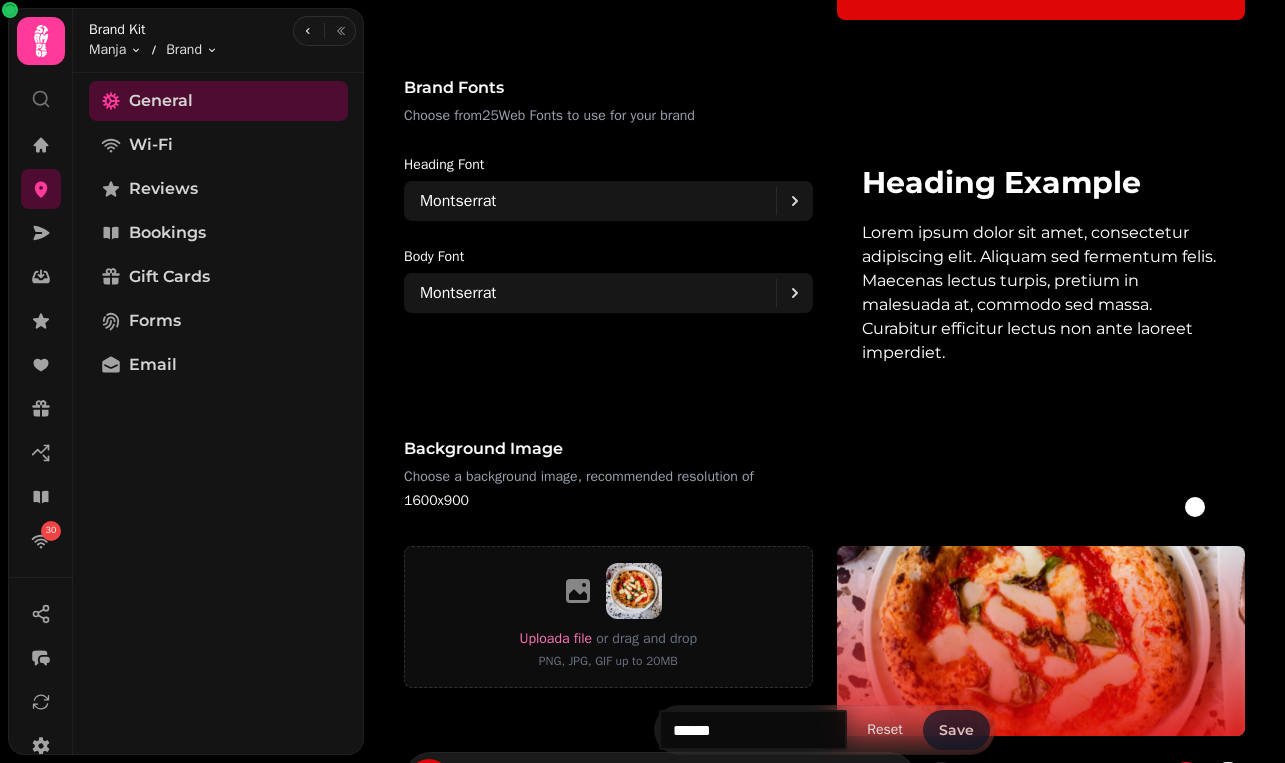 scroll, scrollTop: 1336, scrollLeft: 0, axis: vertical 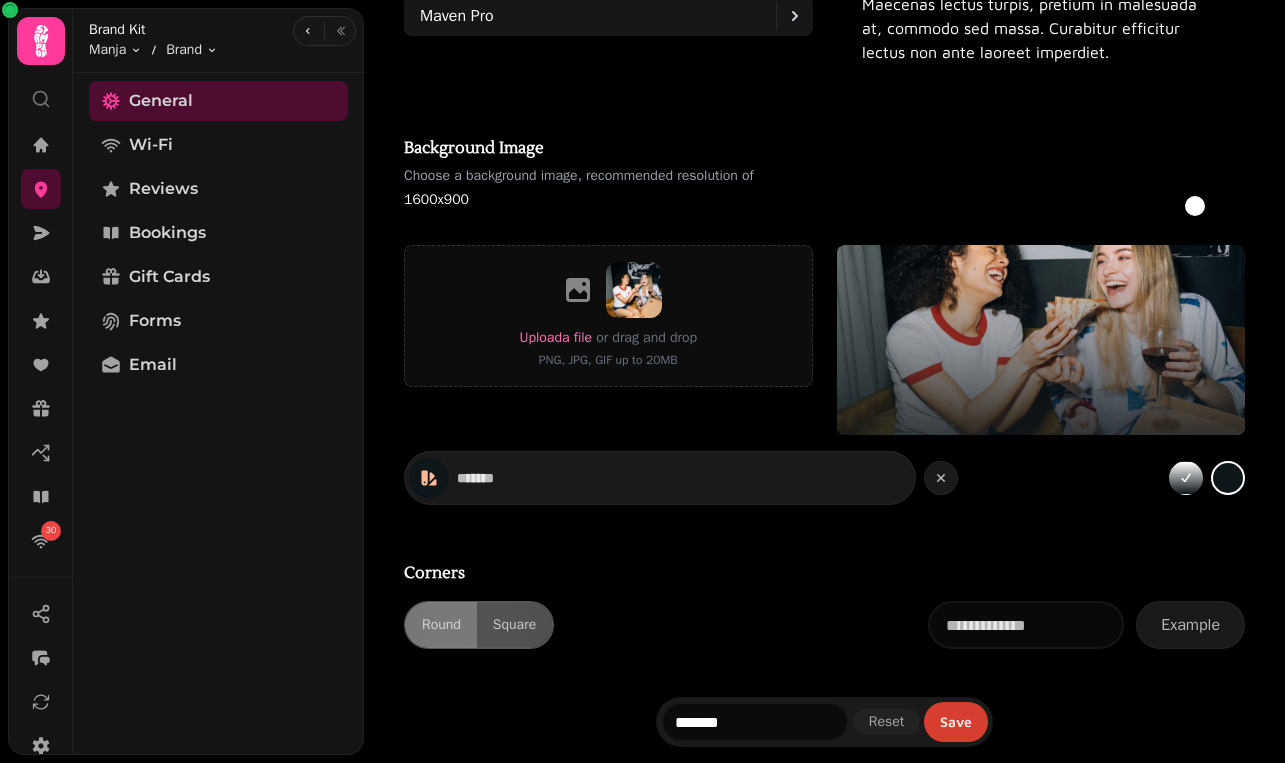 type on "*******" 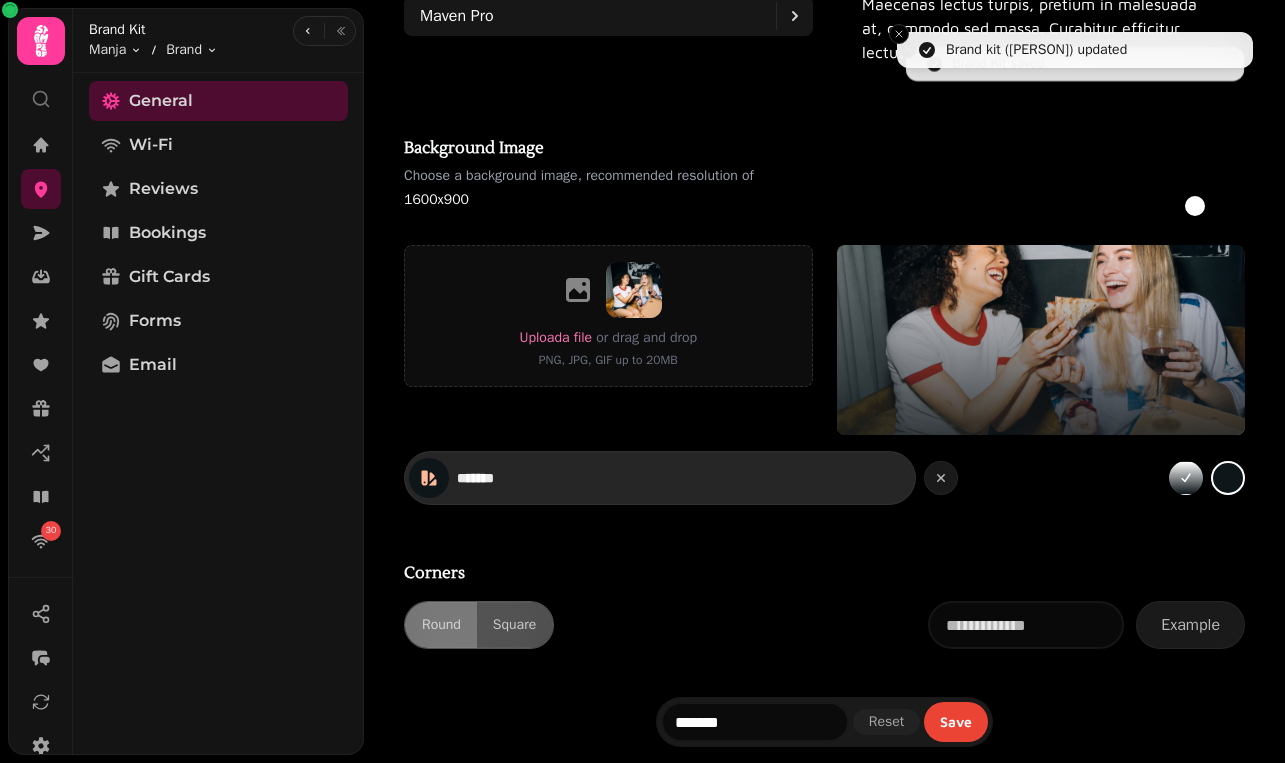 scroll, scrollTop: 0, scrollLeft: 0, axis: both 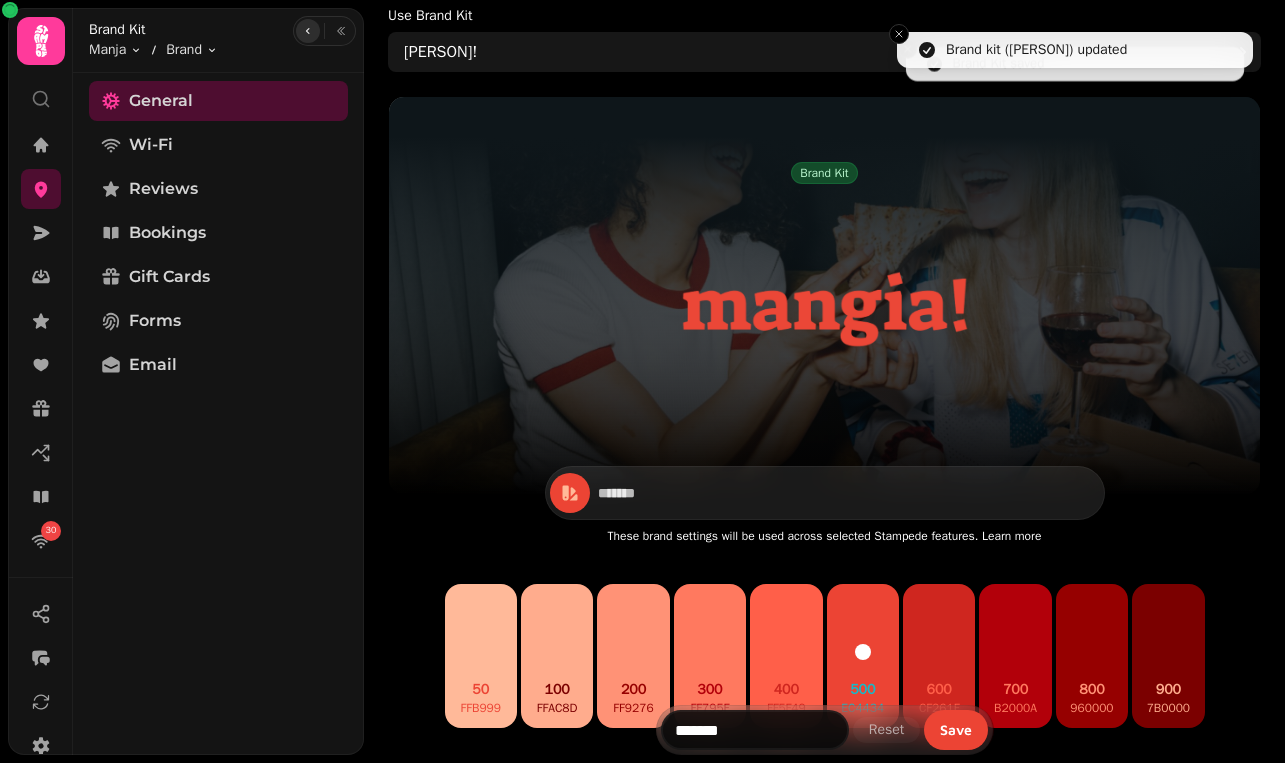 click 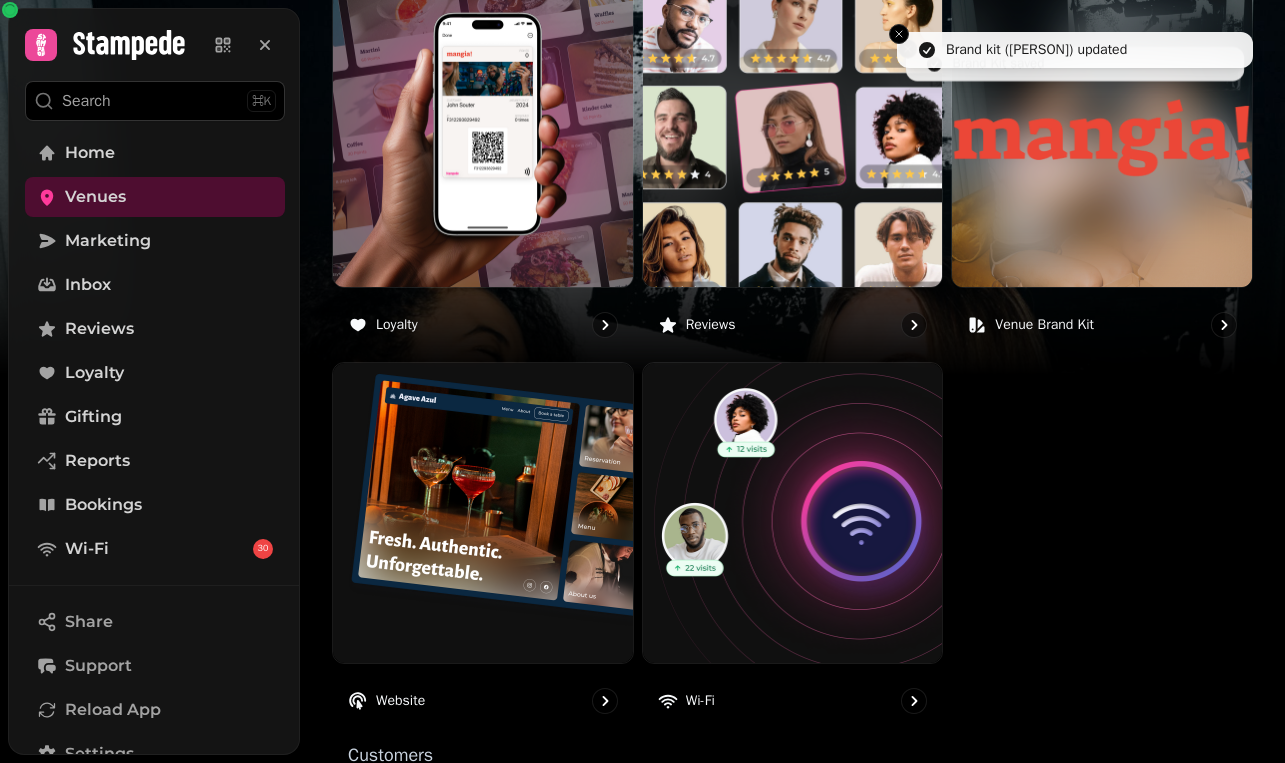 scroll, scrollTop: 1229, scrollLeft: 0, axis: vertical 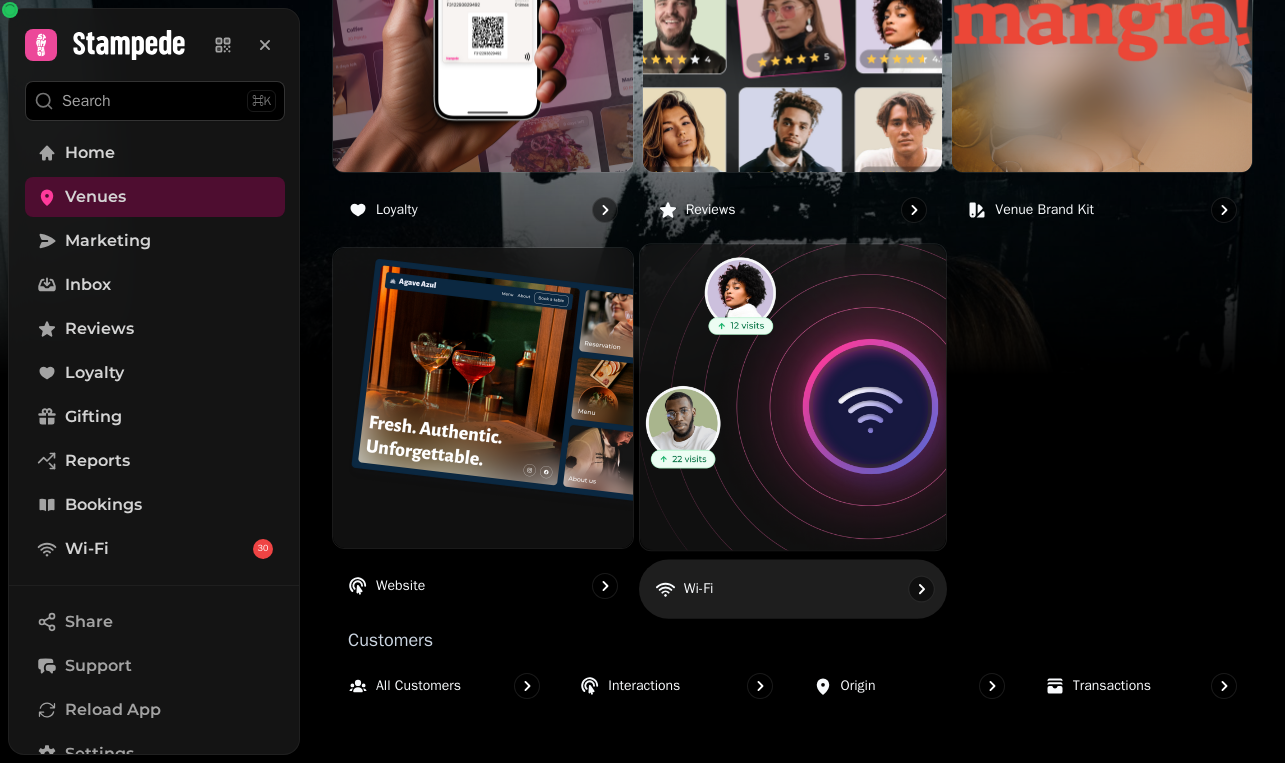 click at bounding box center [792, 397] 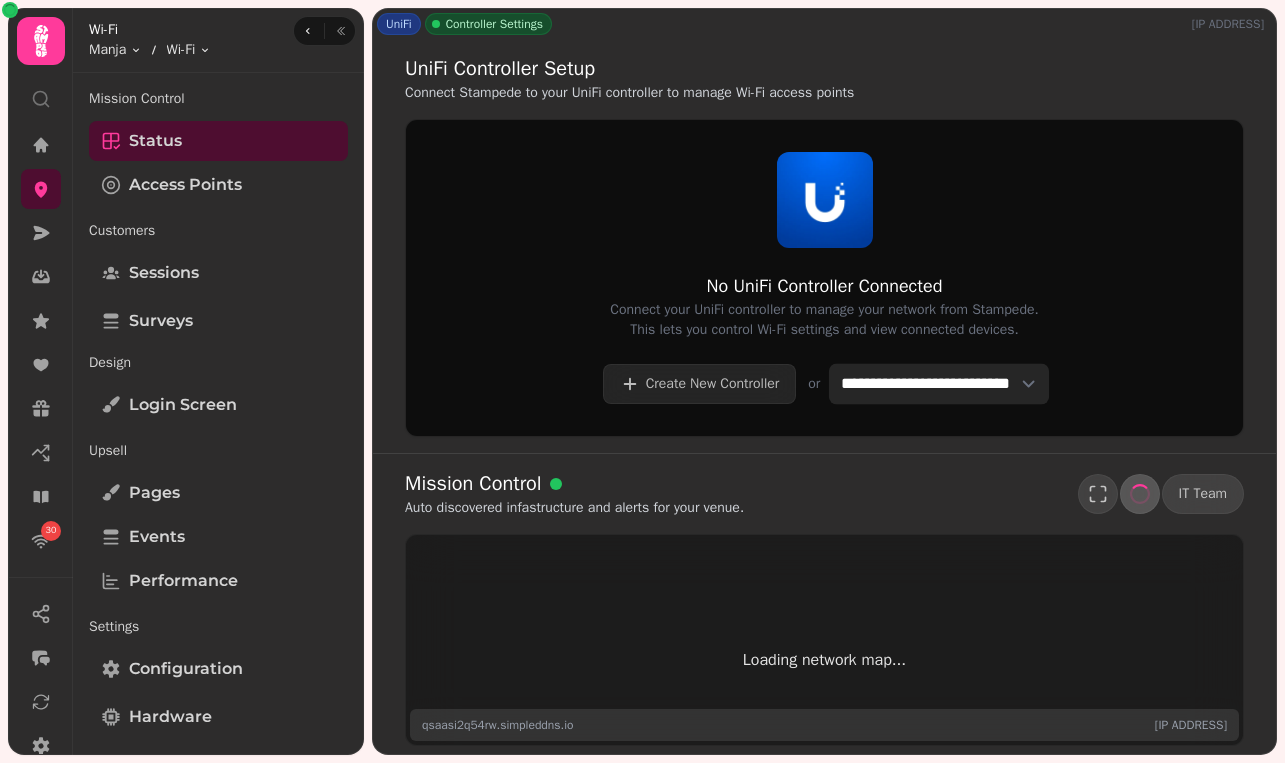 click on "**********" at bounding box center (939, 383) 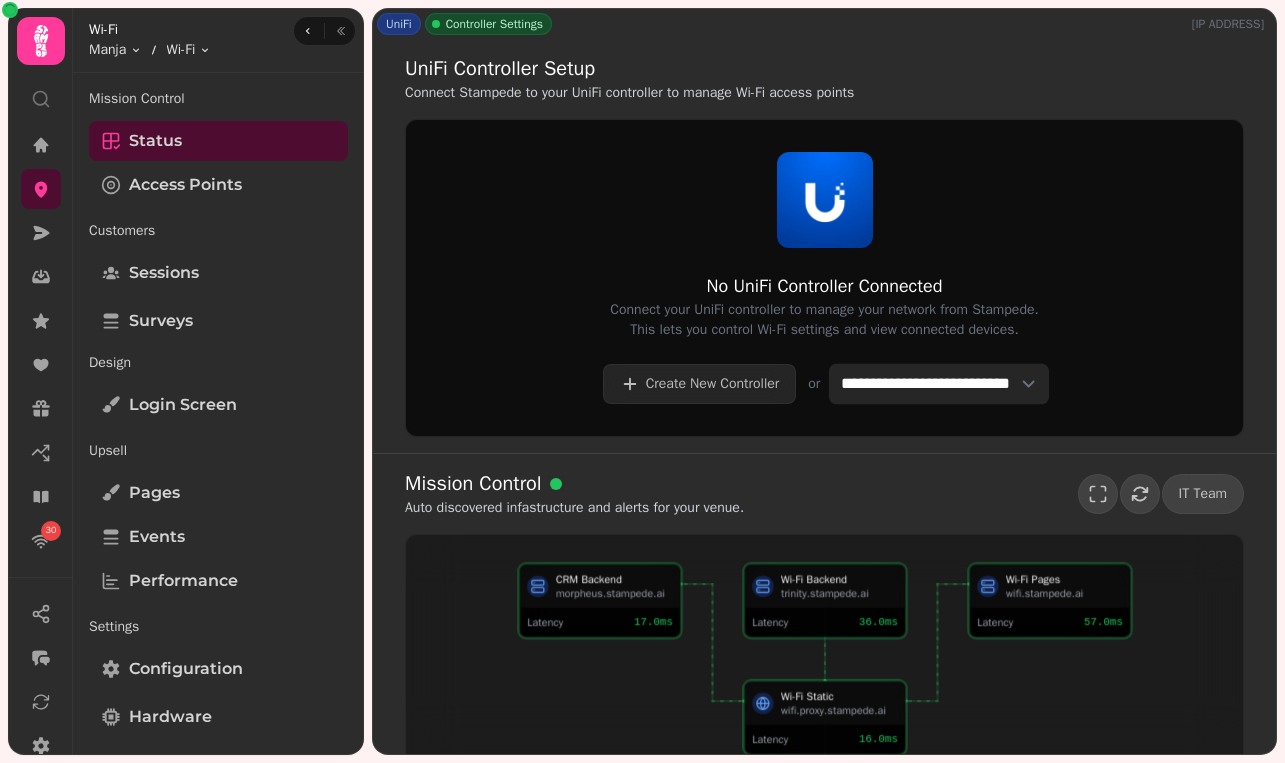 select on "**********" 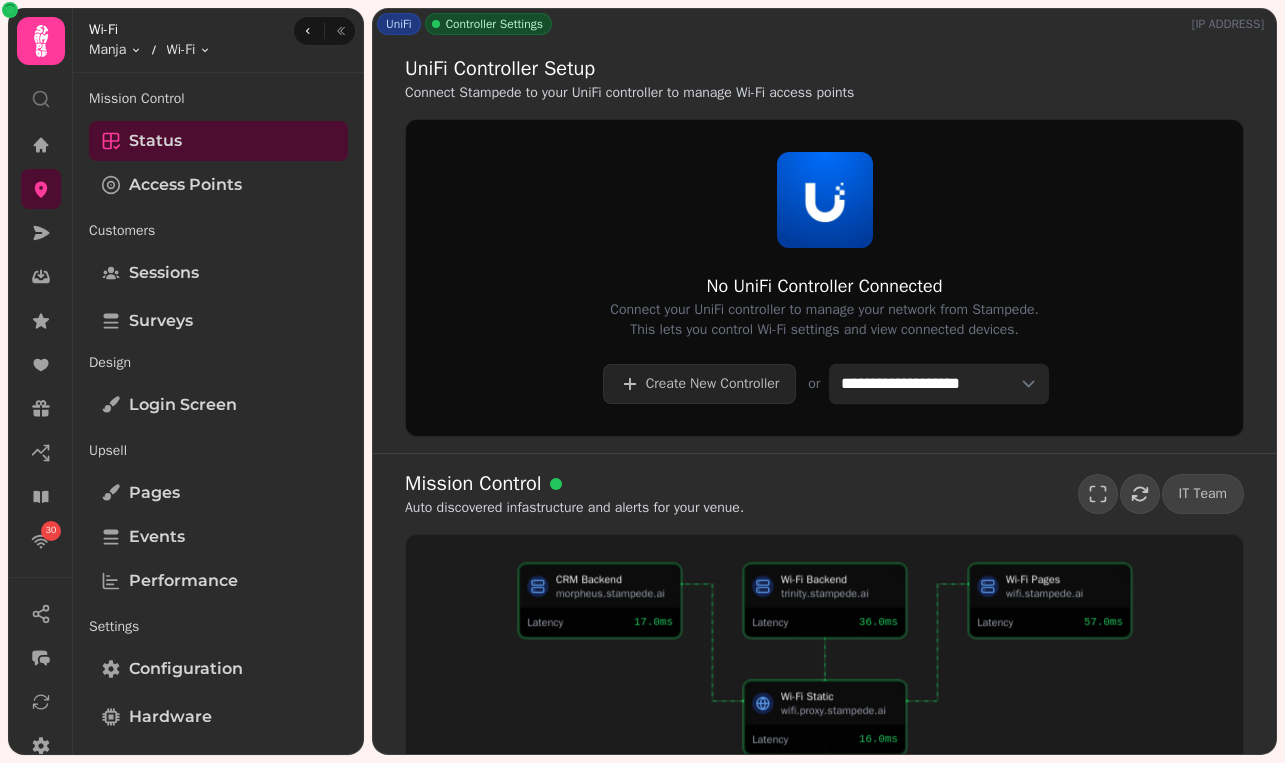 select 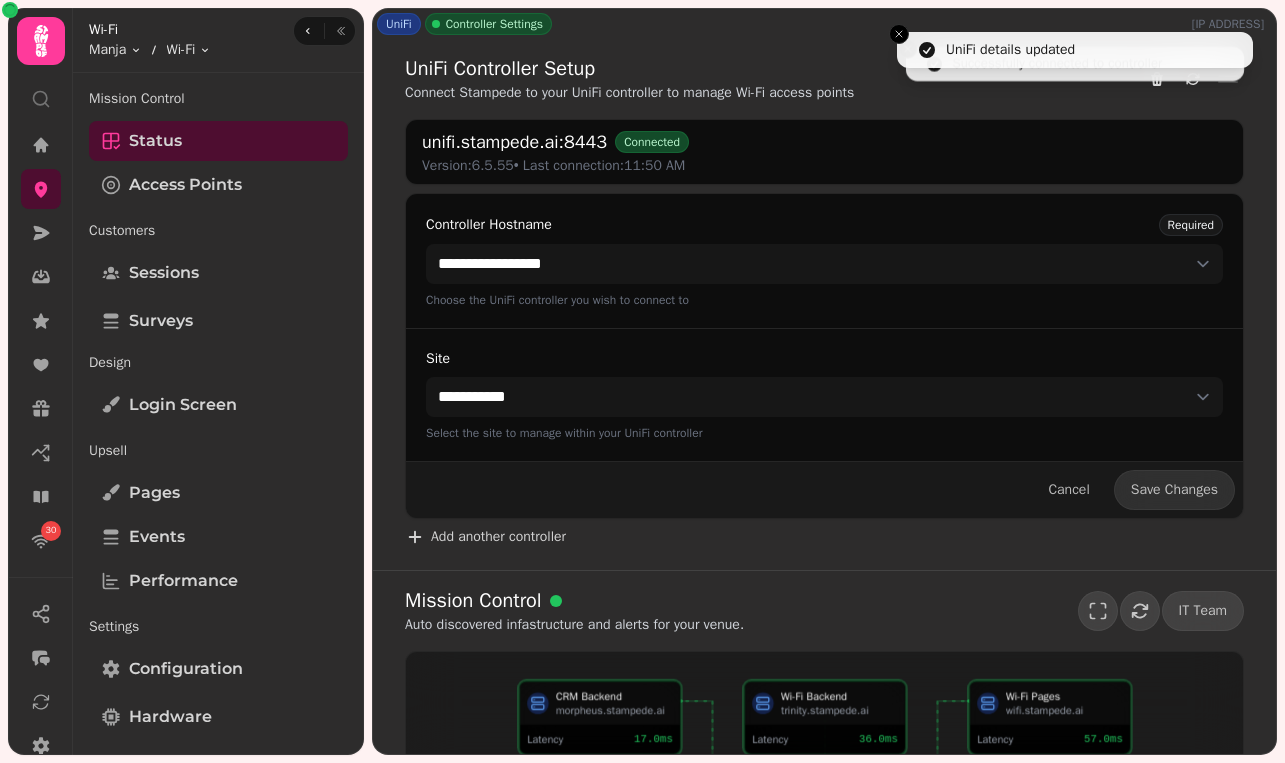click on "unifi.stampede.ai:8443 Connected Version:  6.5.55  • Last connection:  11:50 AM" at bounding box center (824, 152) 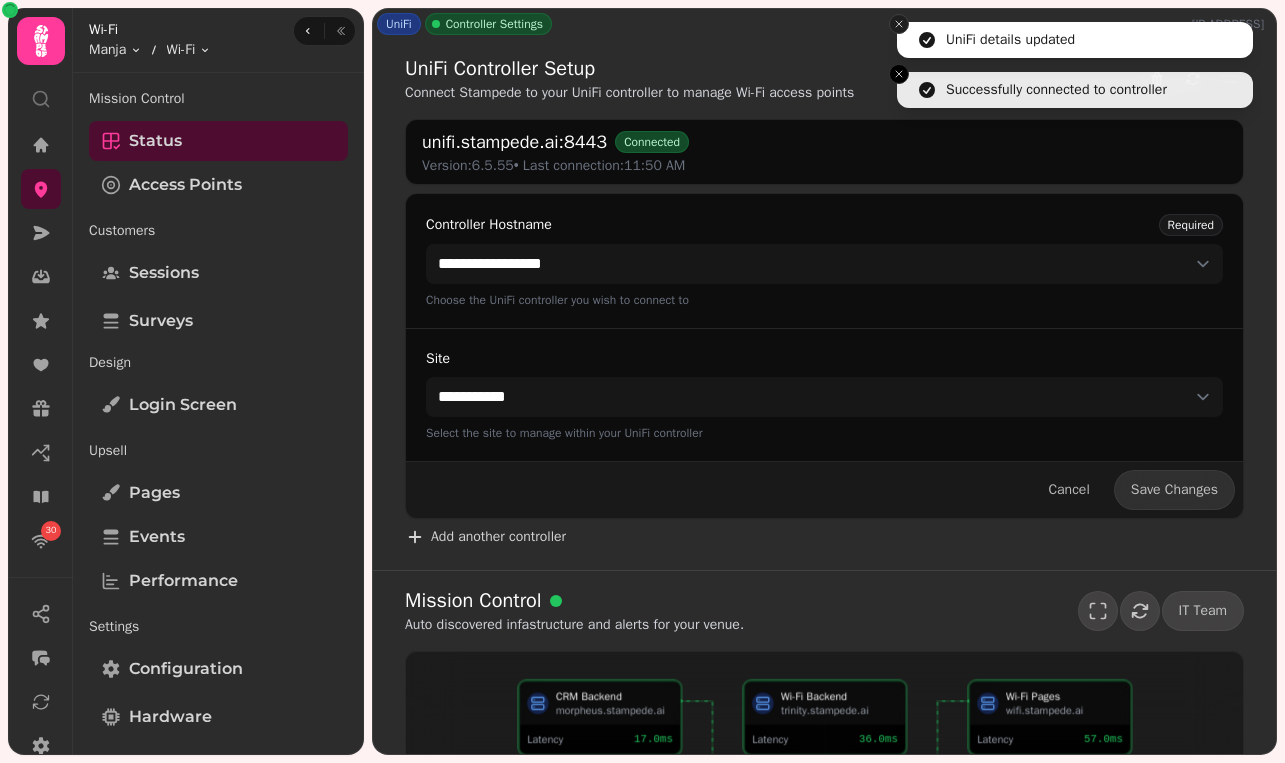 click at bounding box center [899, 24] 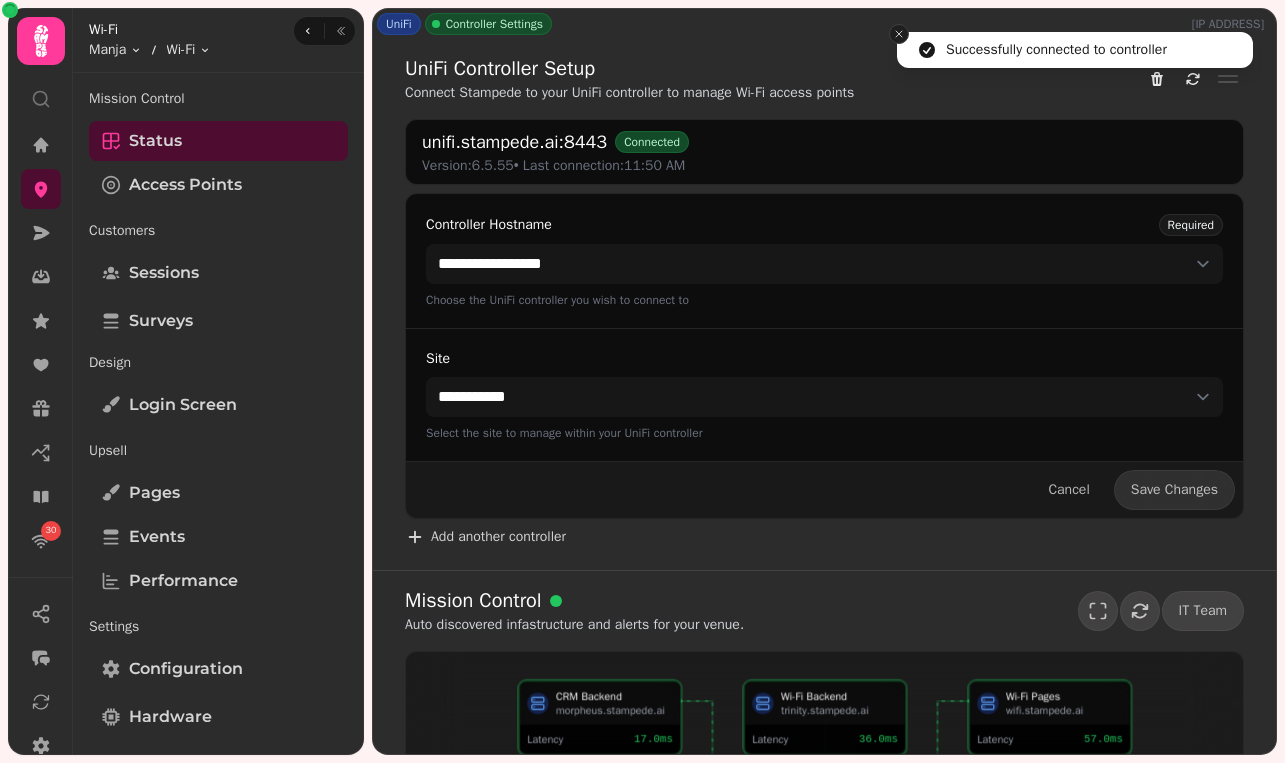 click 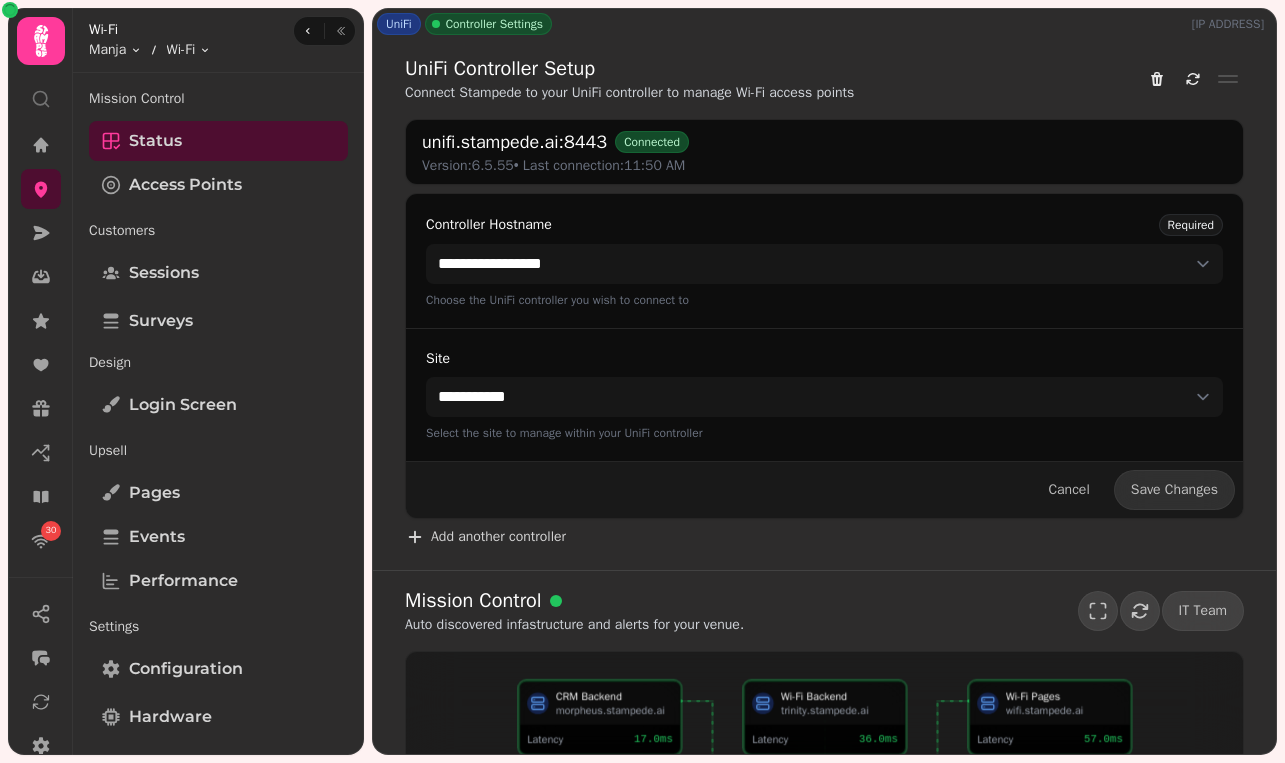 click at bounding box center [1228, 79] 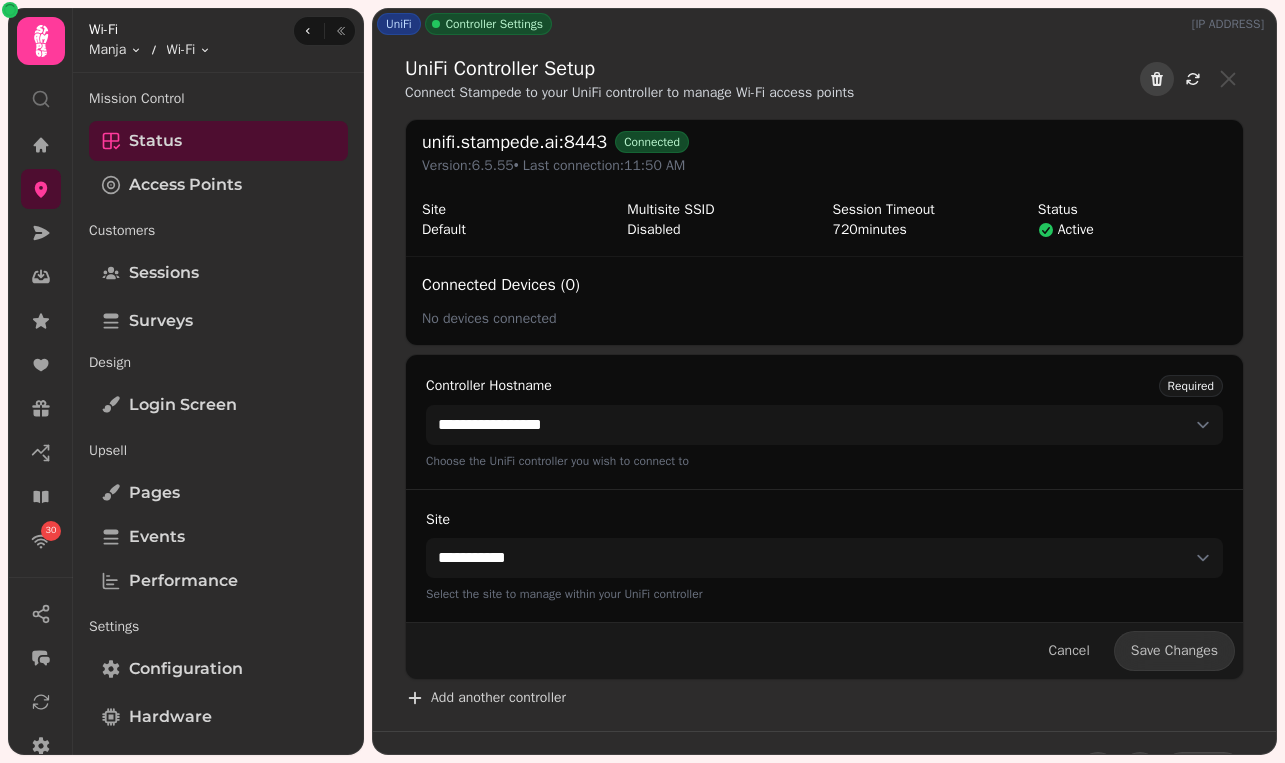 click 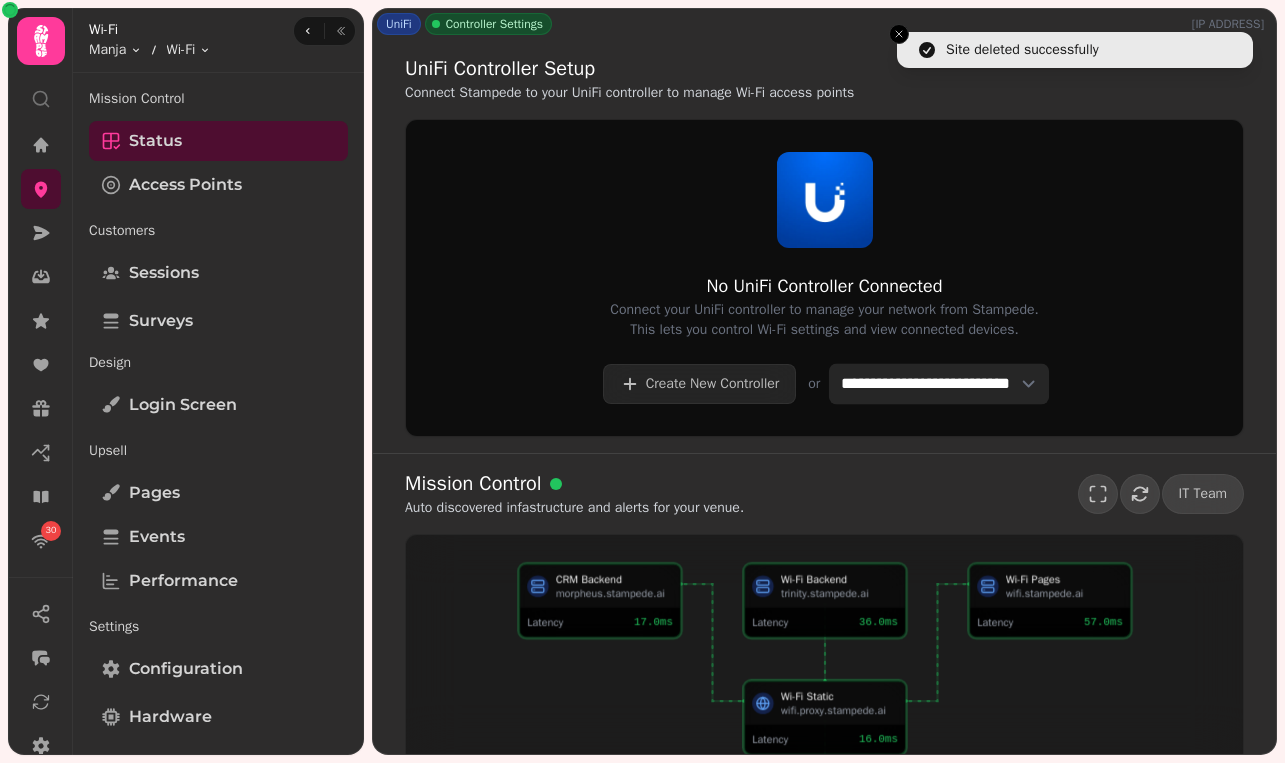 click on "**********" at bounding box center (939, 383) 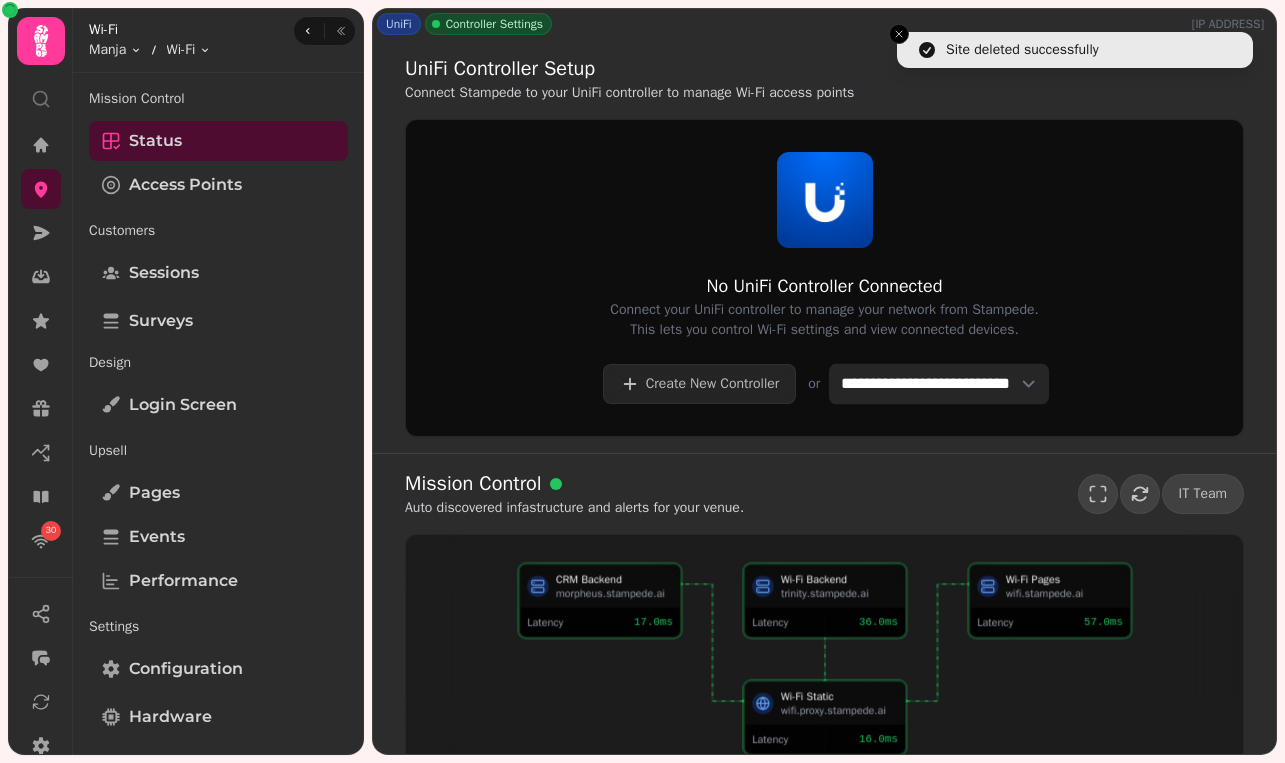 select on "**********" 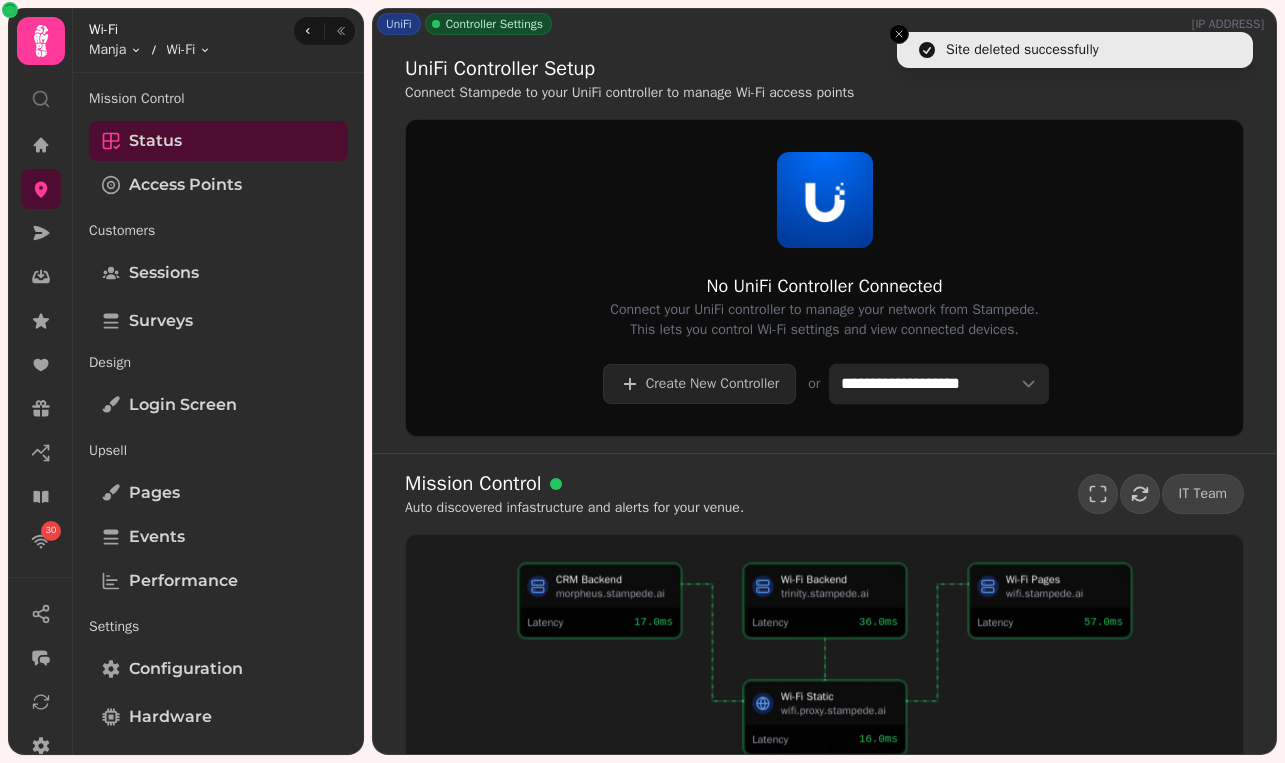 select 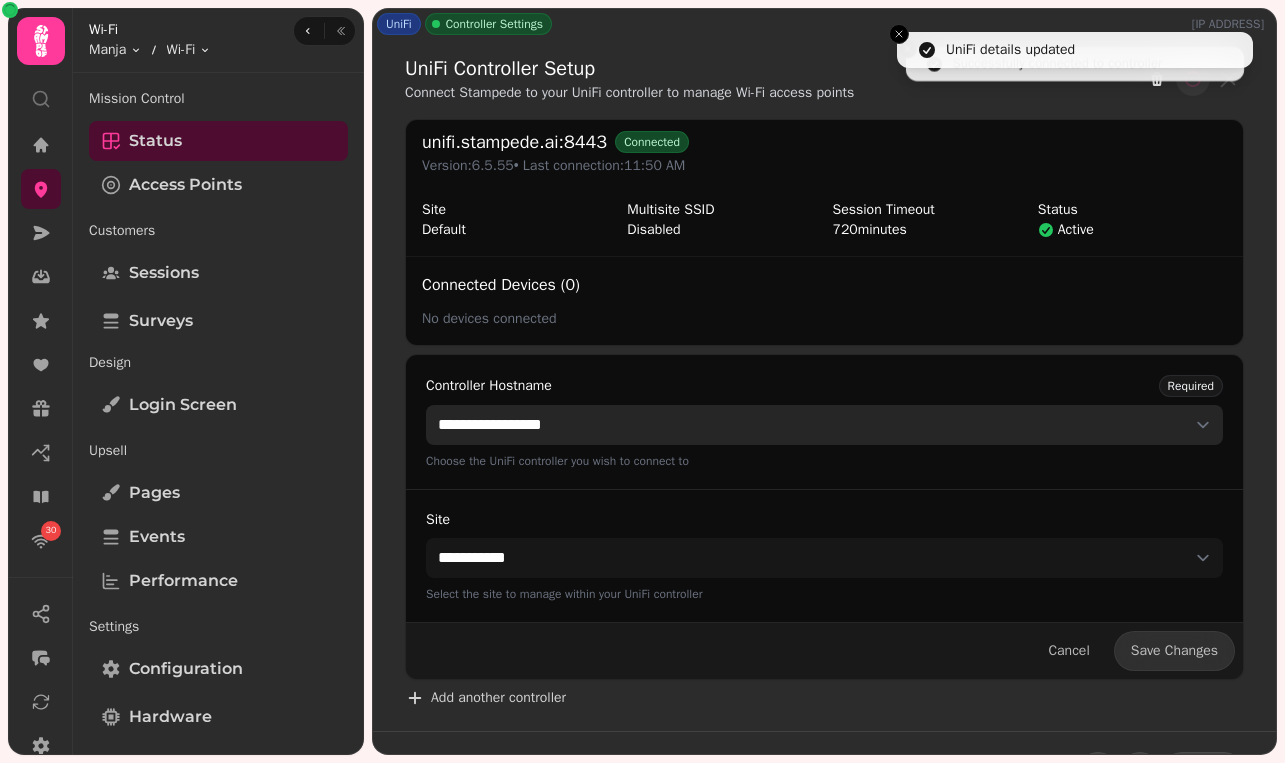 click on "**********" at bounding box center [824, 425] 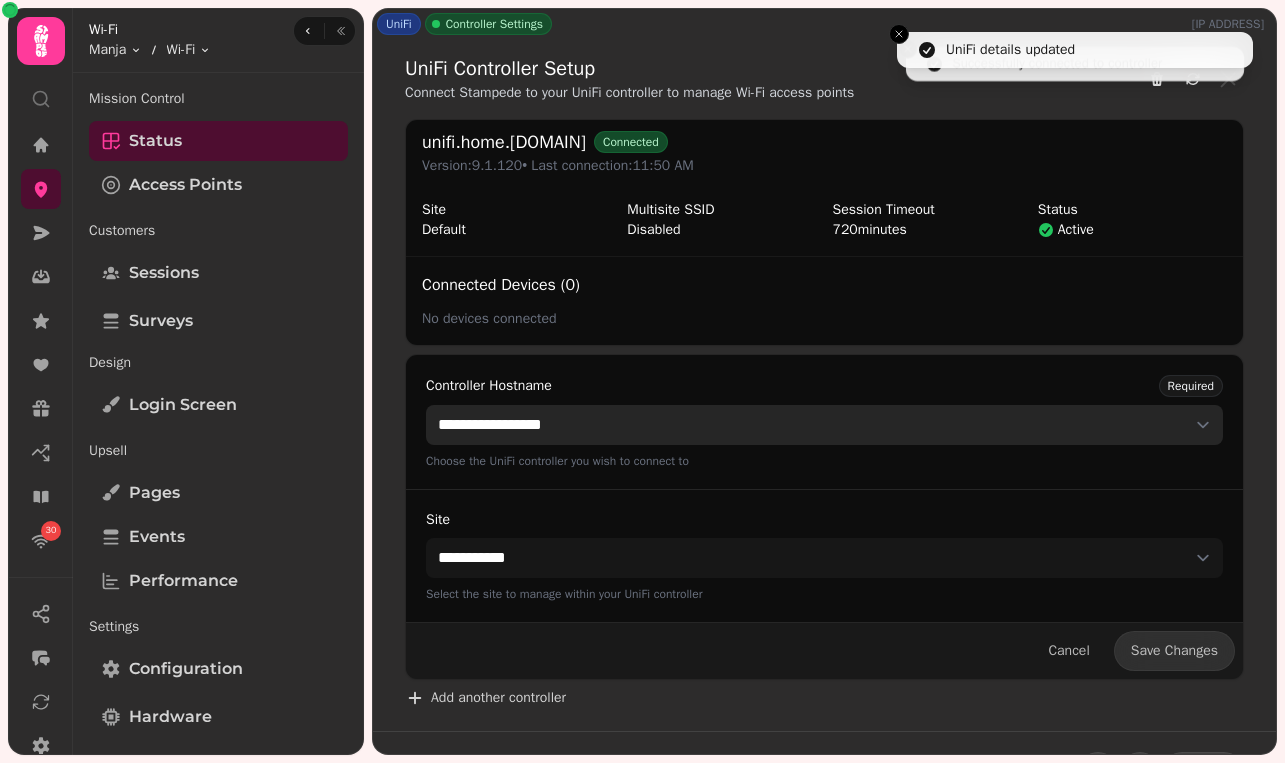 select on "**********" 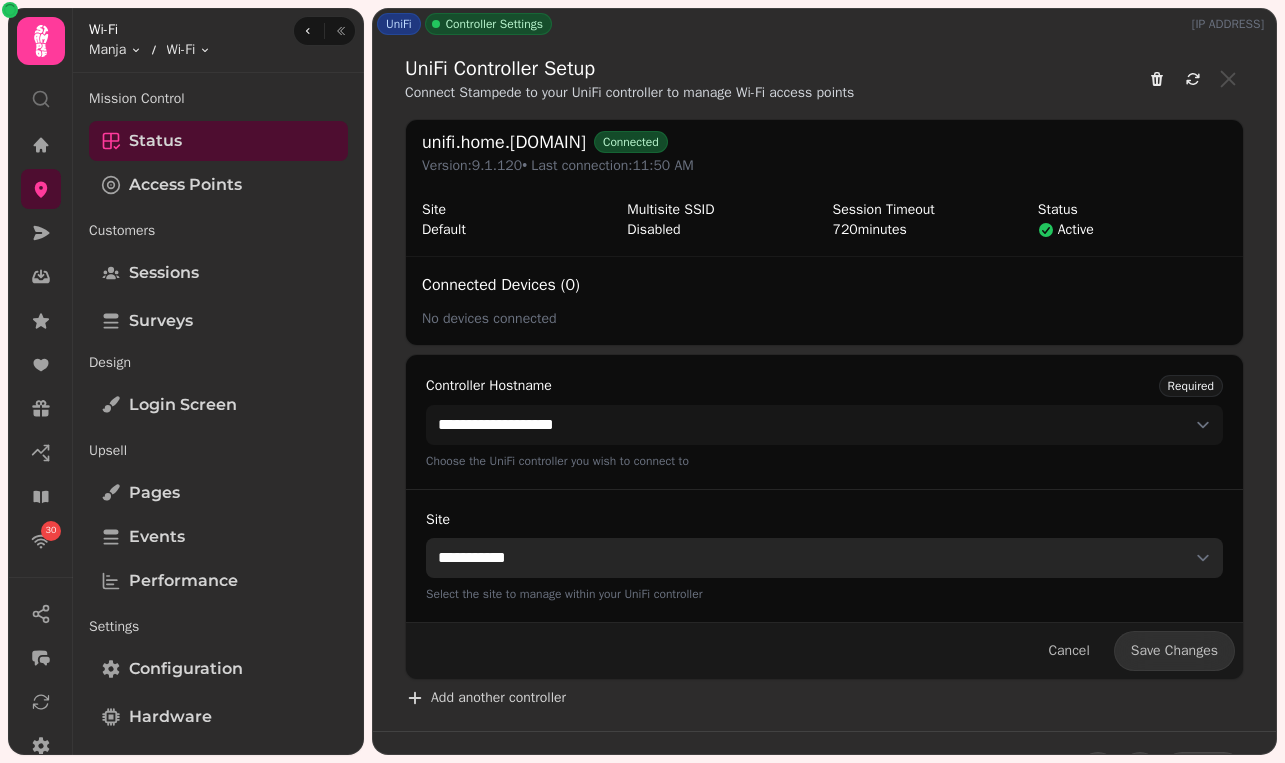 click on "**********" at bounding box center (824, 558) 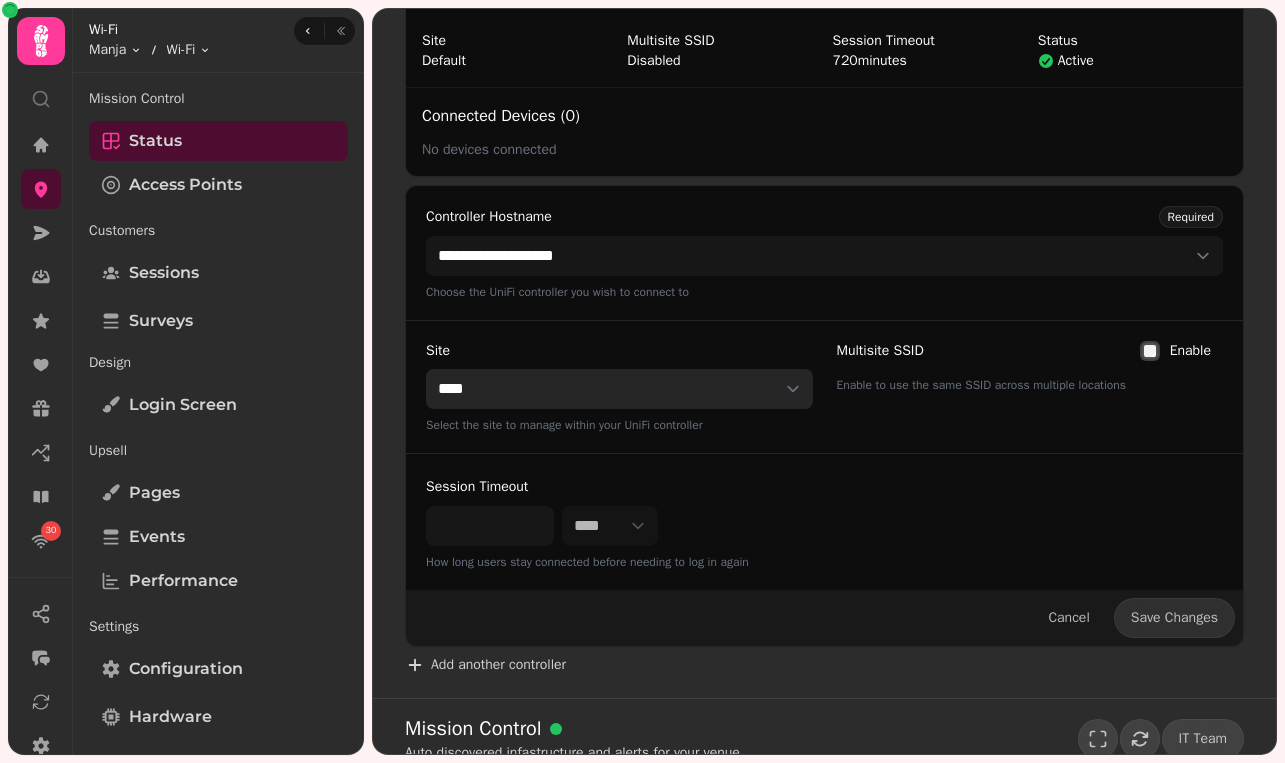 scroll, scrollTop: 175, scrollLeft: 0, axis: vertical 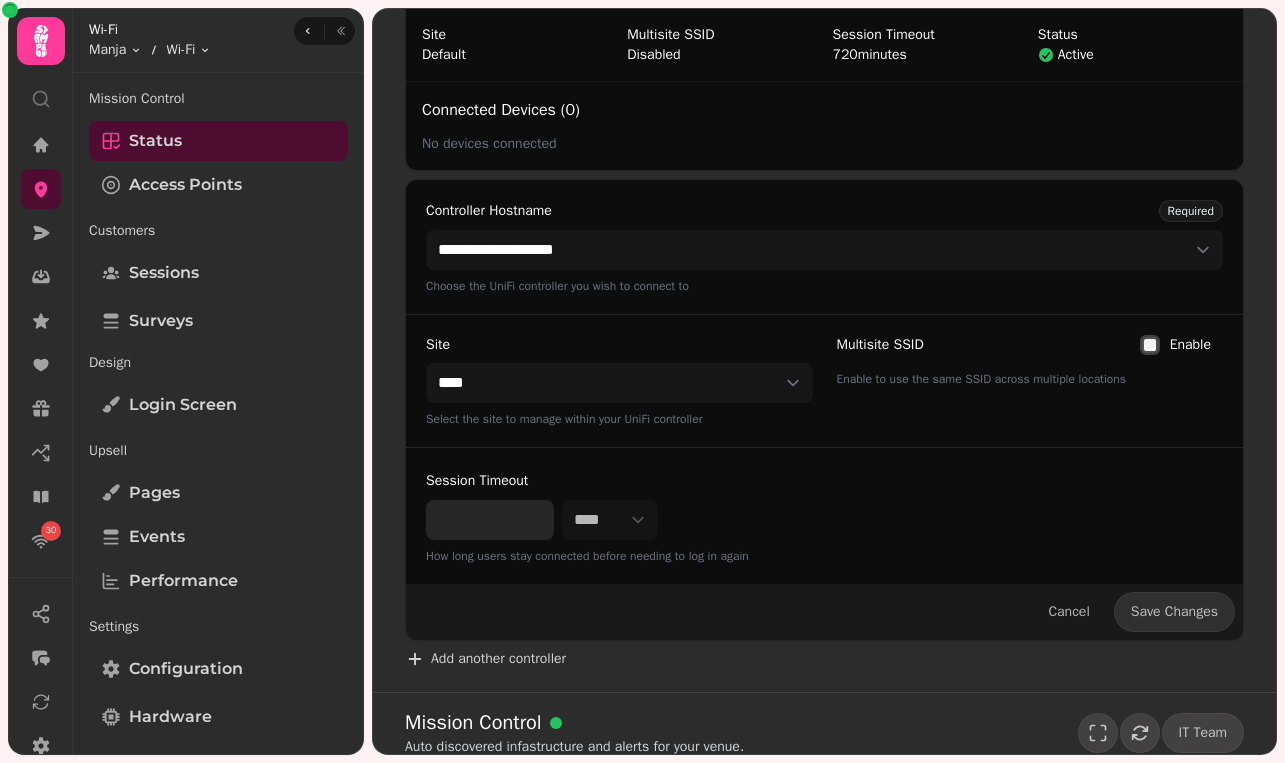 click on "Session Timeout" at bounding box center [490, 520] 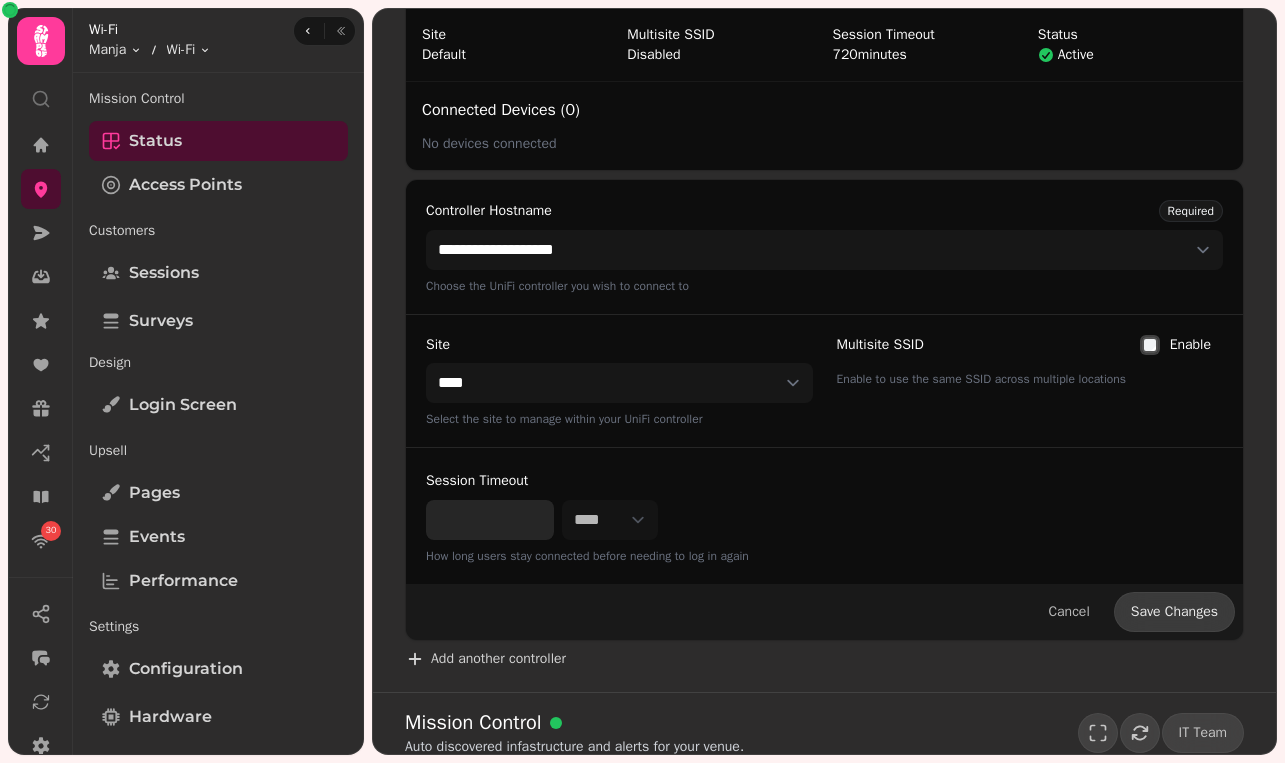 type on "**" 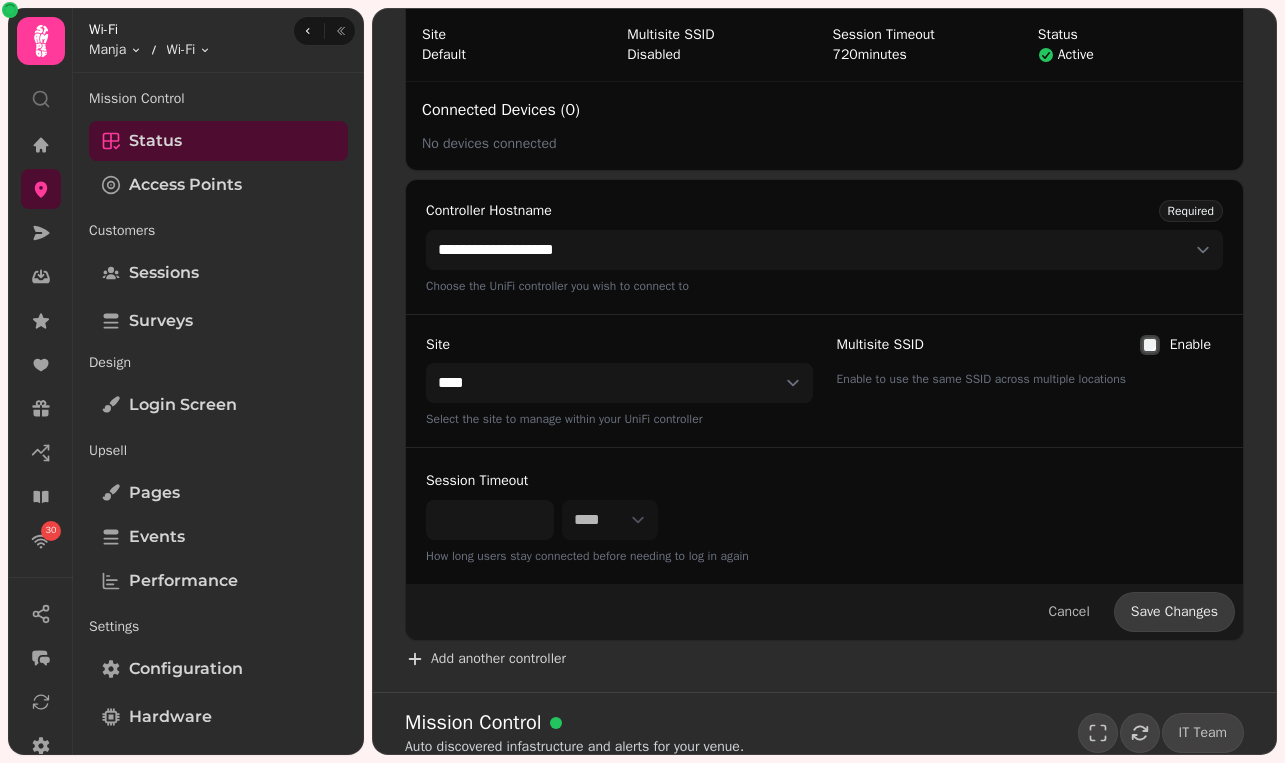 click on "Save Changes" at bounding box center [1174, 612] 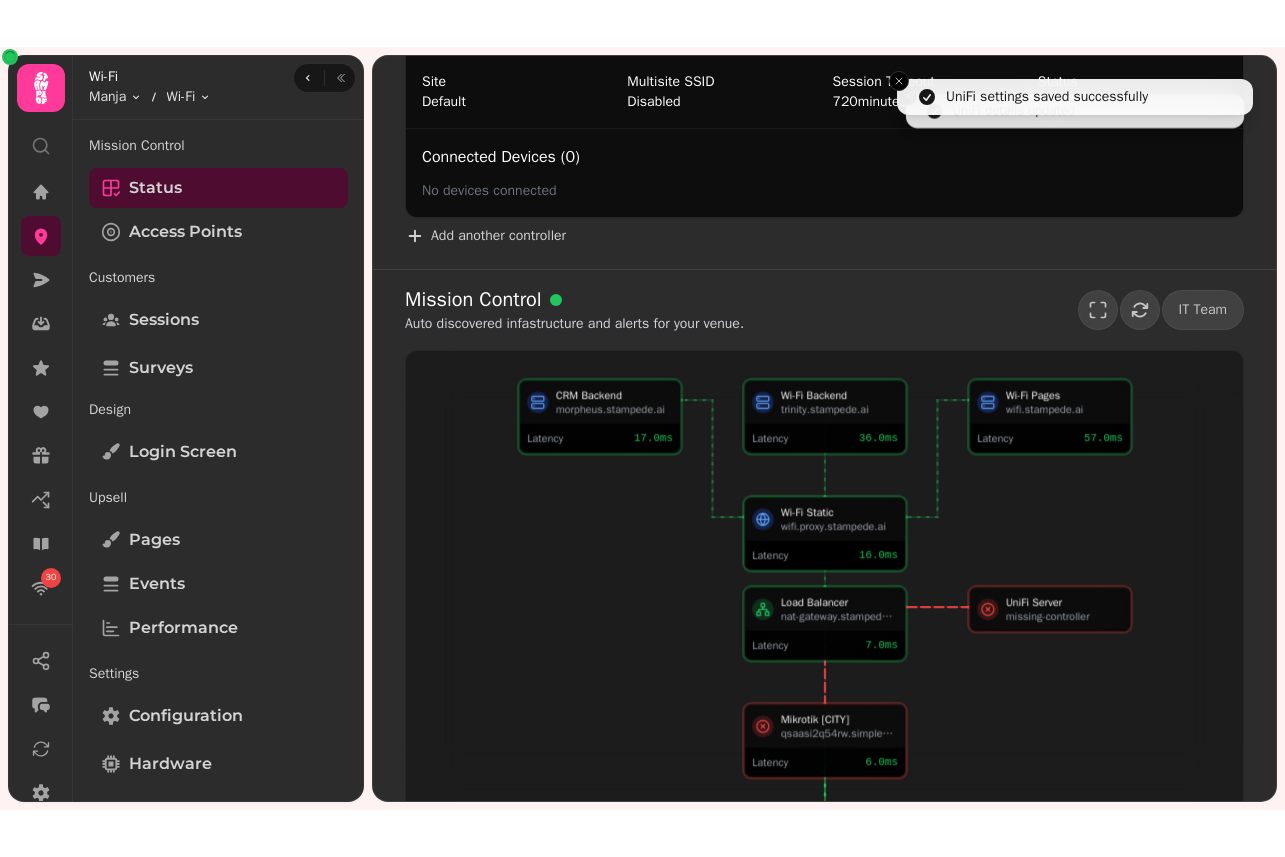 scroll, scrollTop: 0, scrollLeft: 0, axis: both 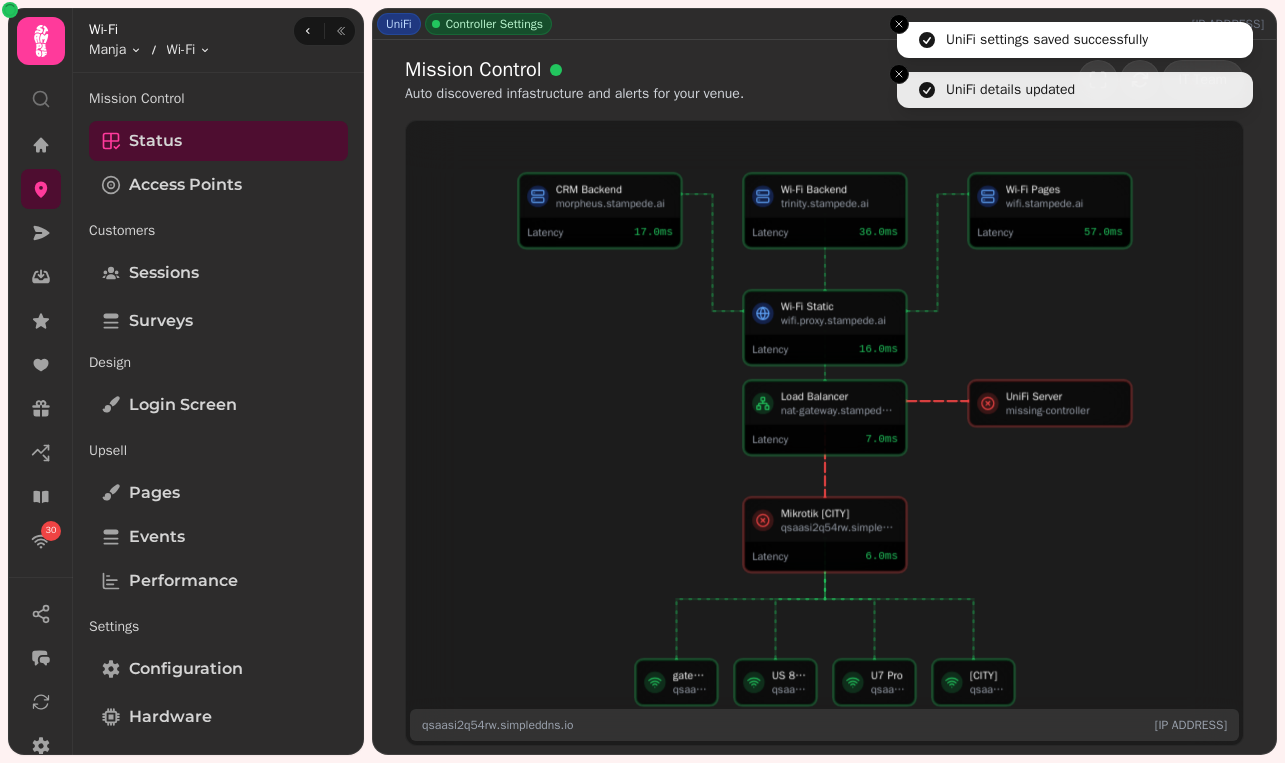 click on "UniFi settings saved successfully" at bounding box center (1075, 40) 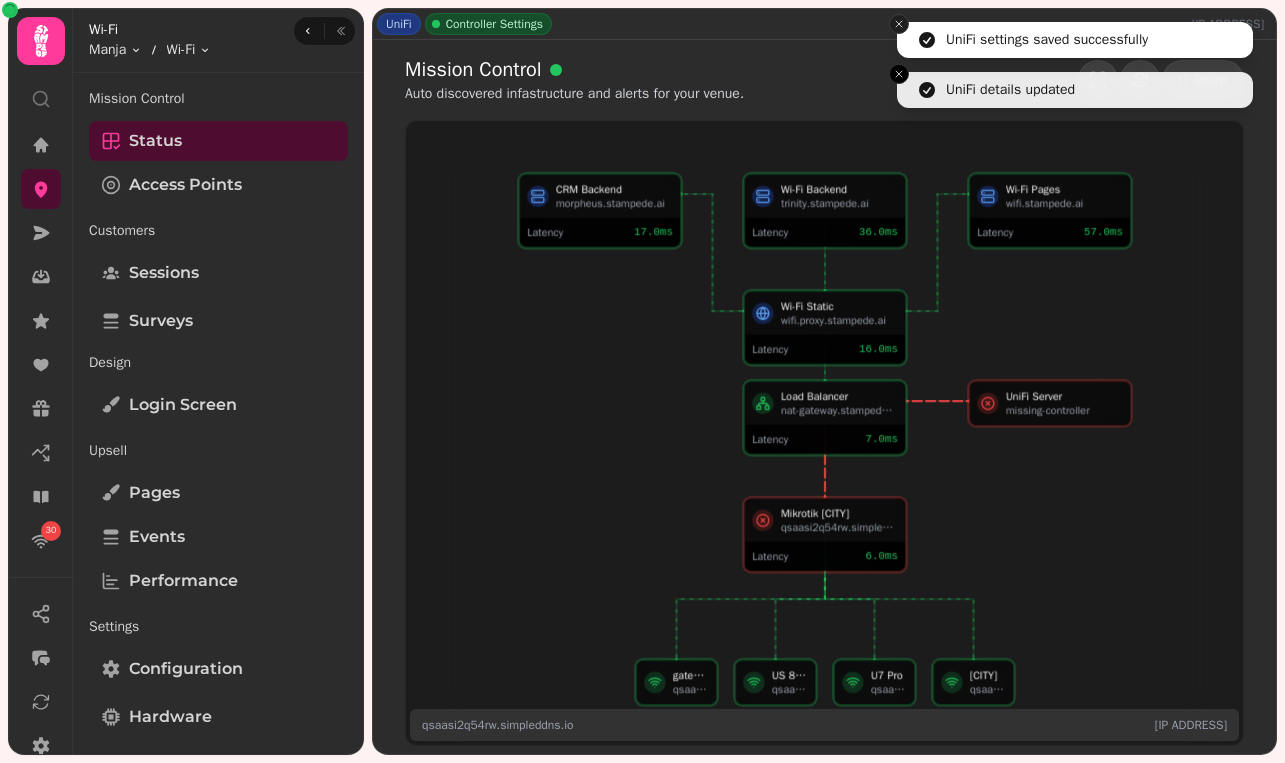 click 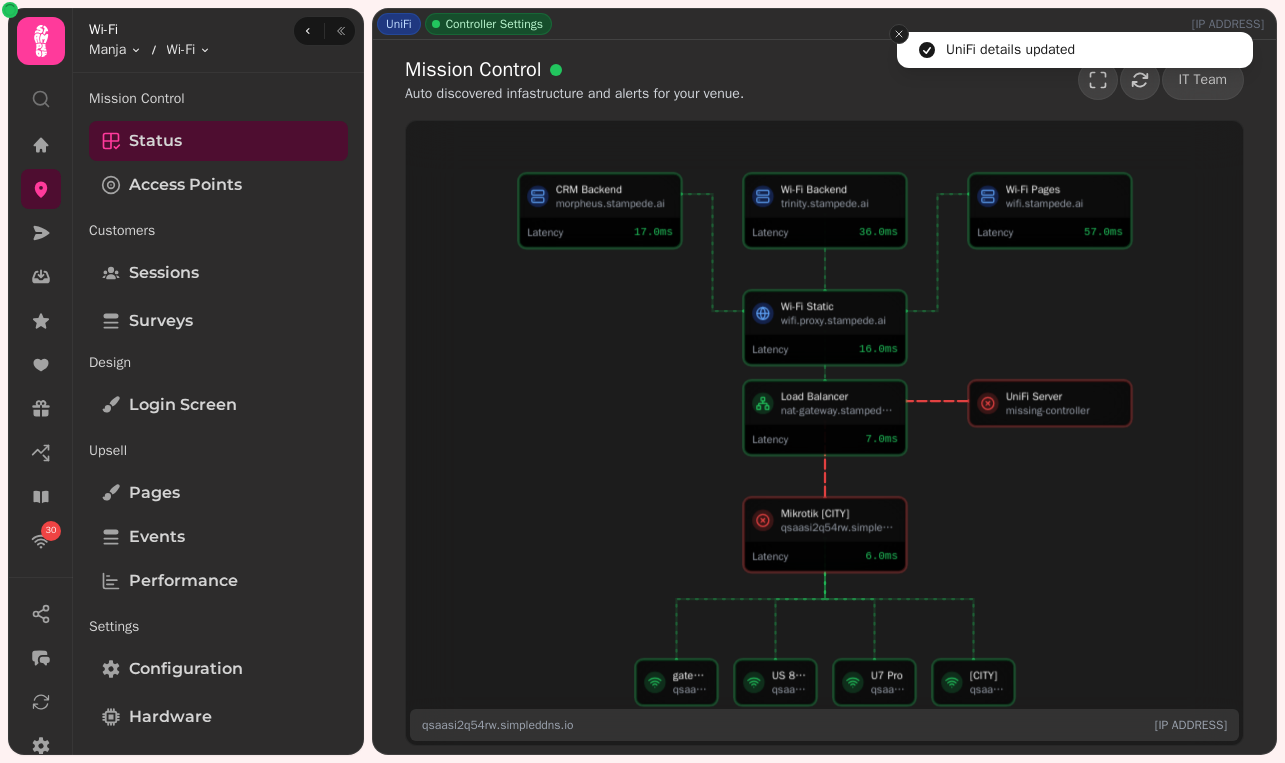 click at bounding box center (899, 34) 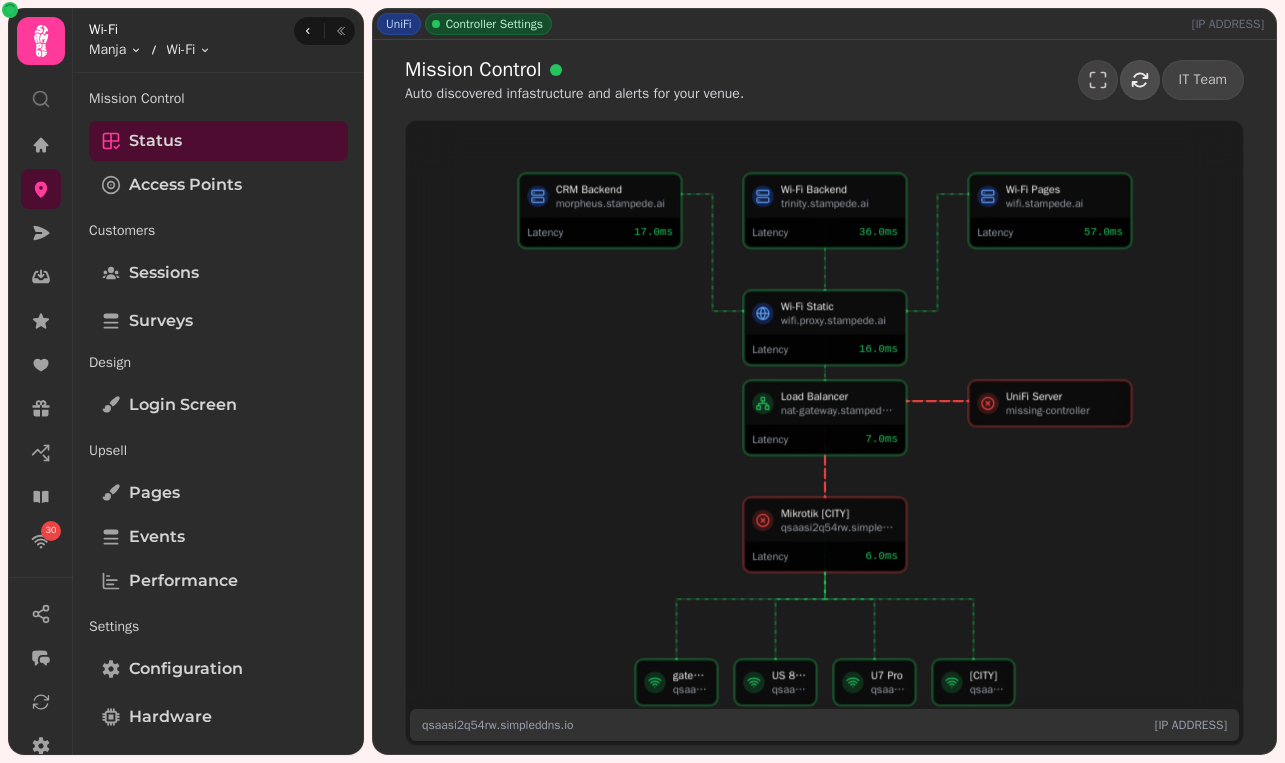 click on "IT Team" at bounding box center (1161, 80) 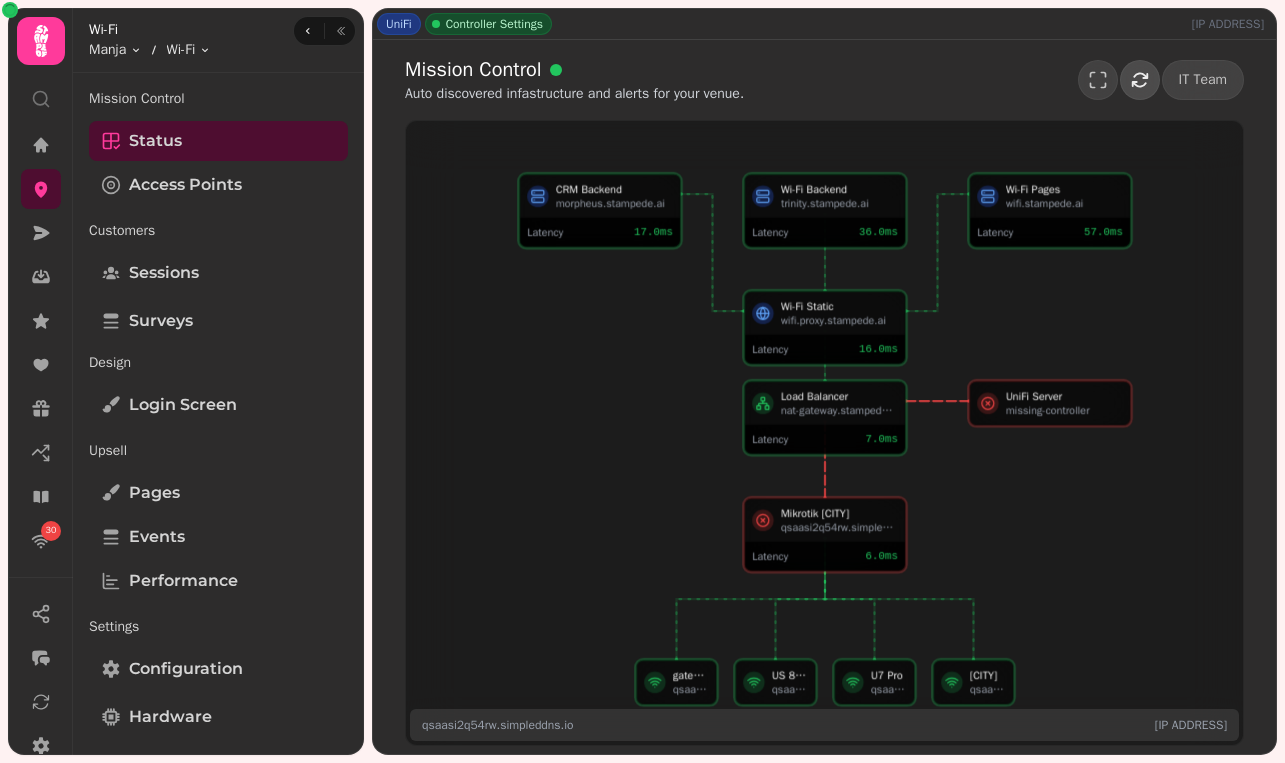 click 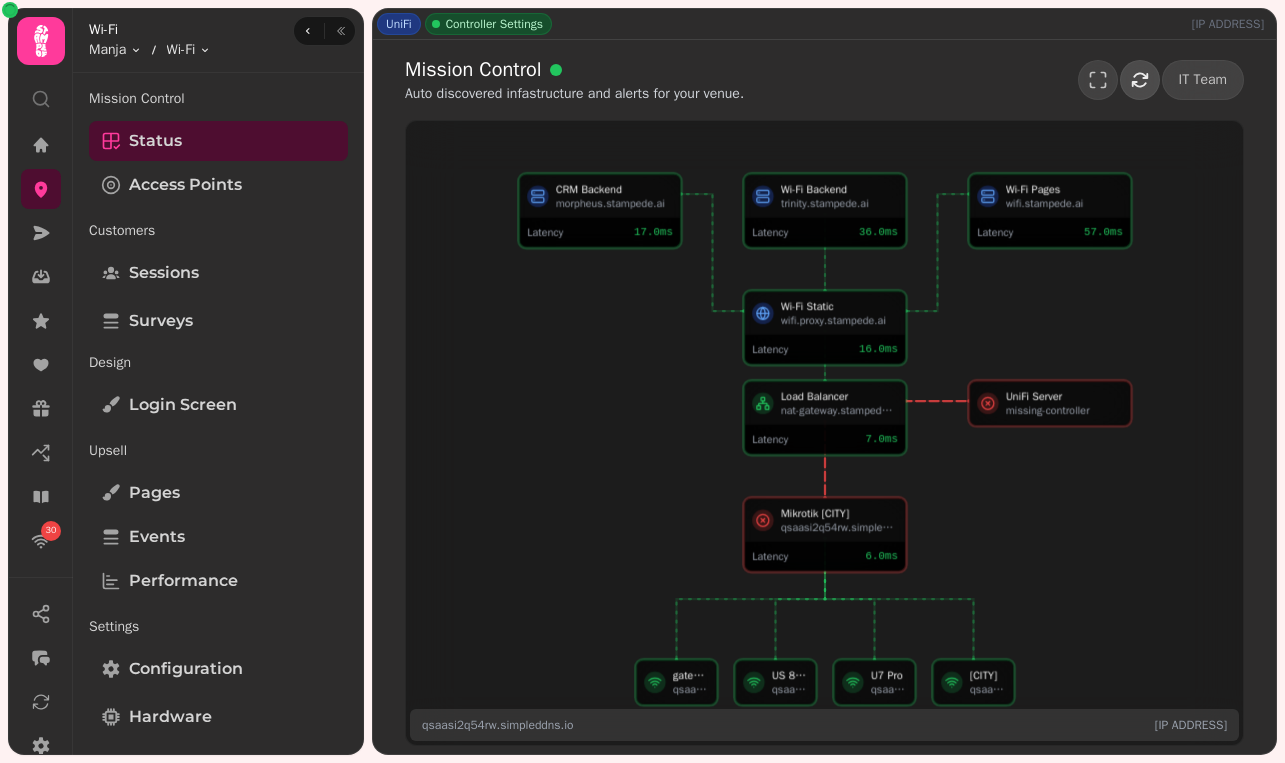 click 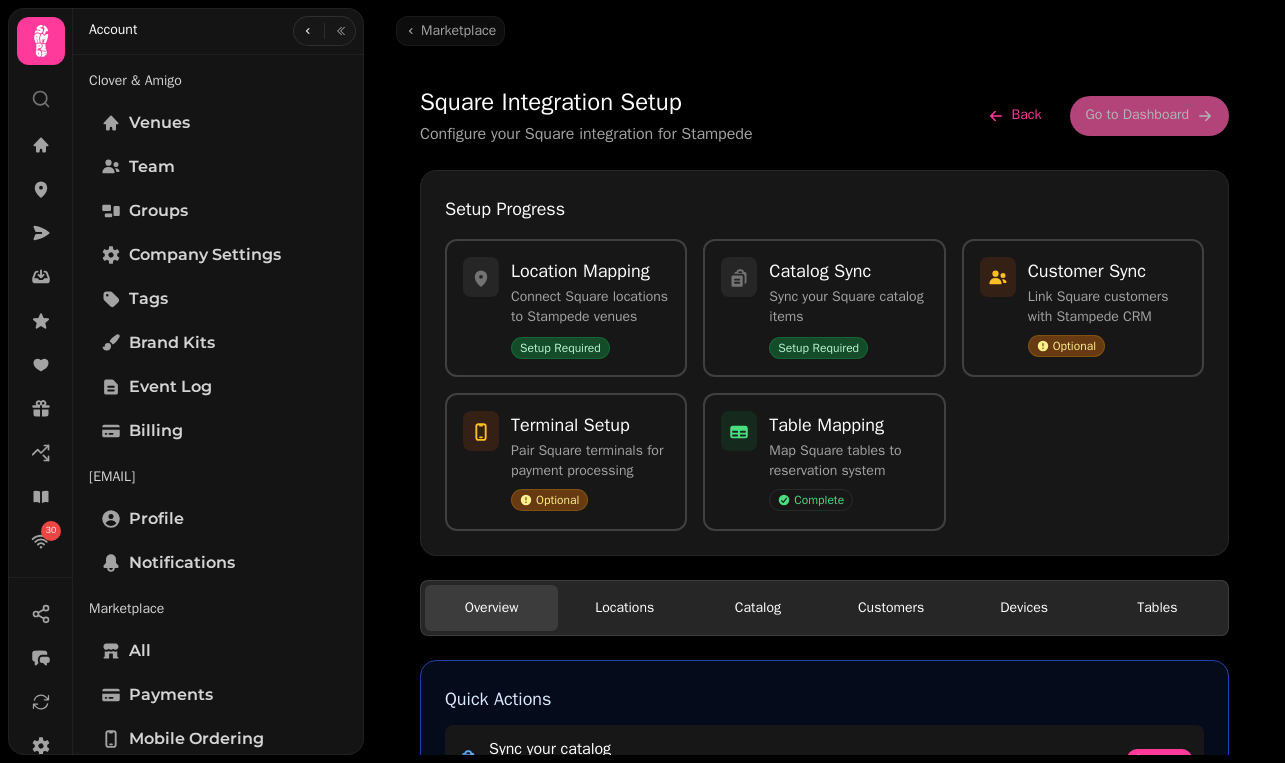 scroll, scrollTop: 0, scrollLeft: 0, axis: both 